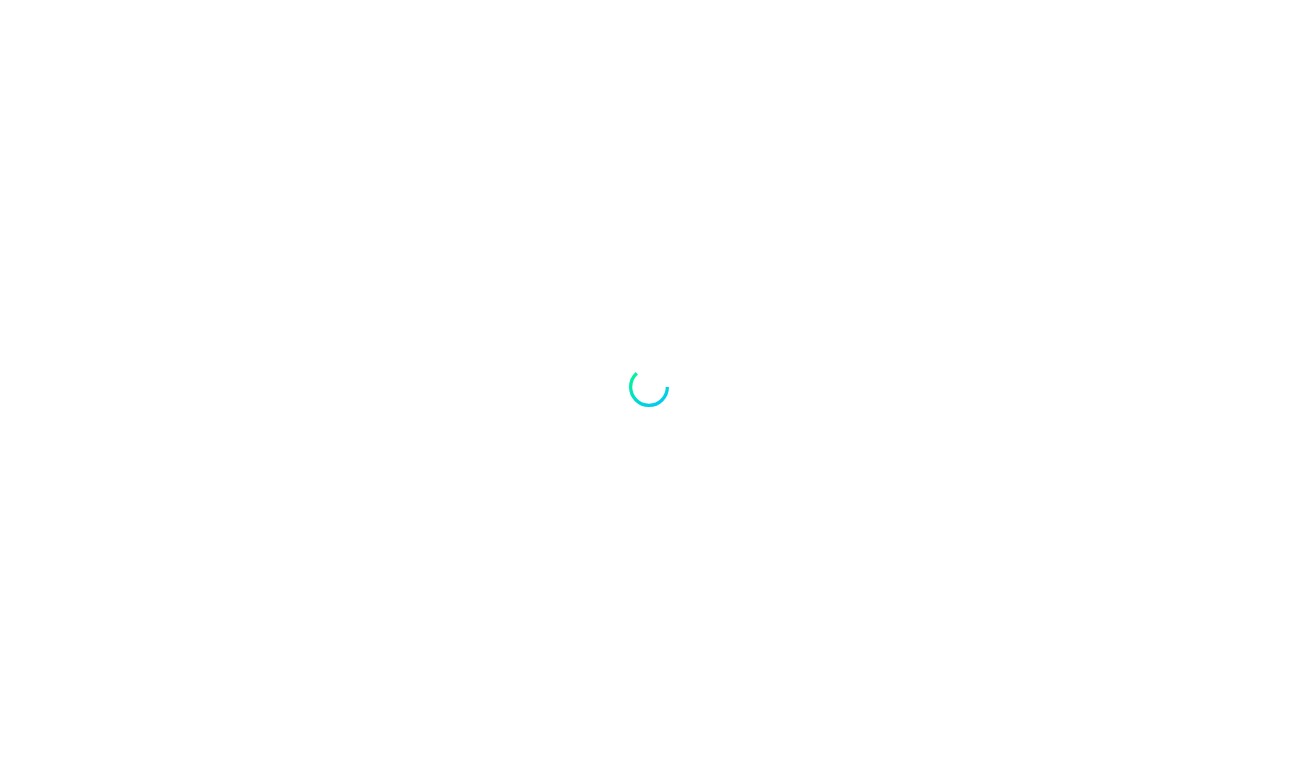 scroll, scrollTop: 0, scrollLeft: 0, axis: both 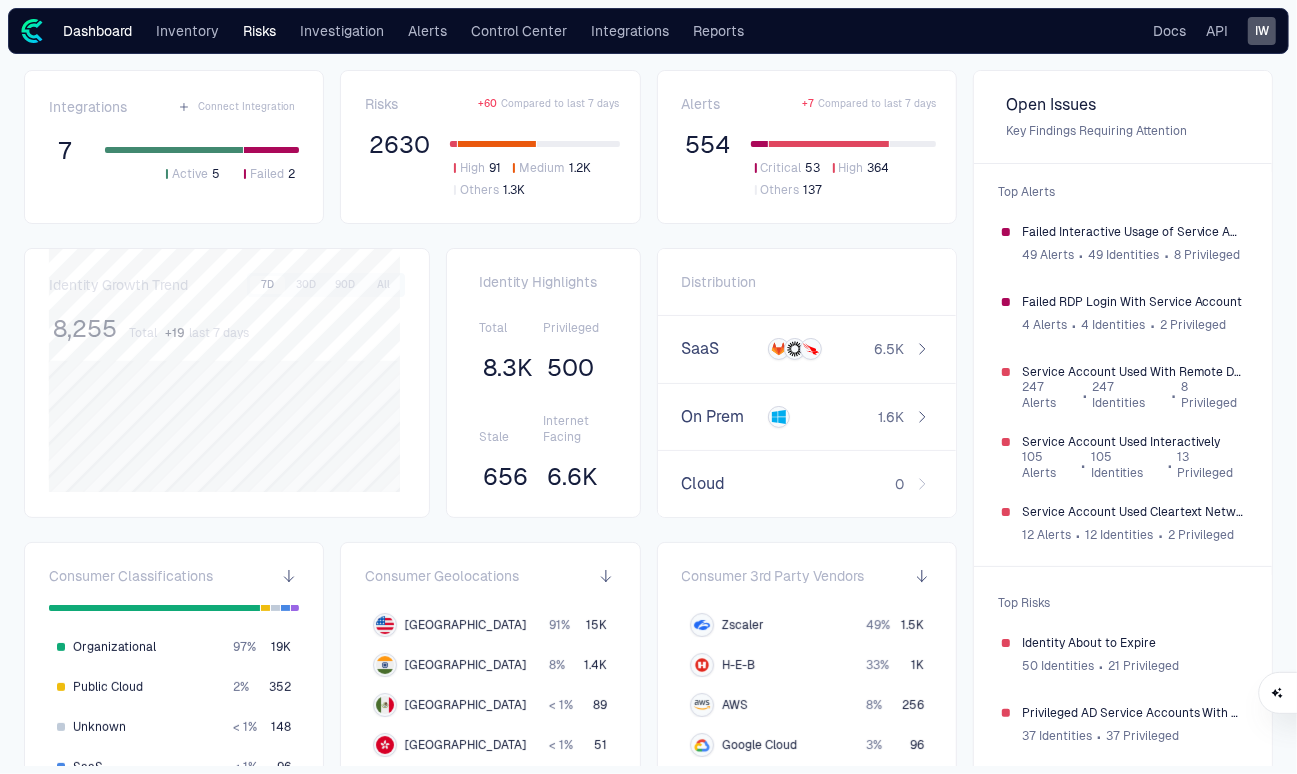 click on "Risks" at bounding box center (259, 31) 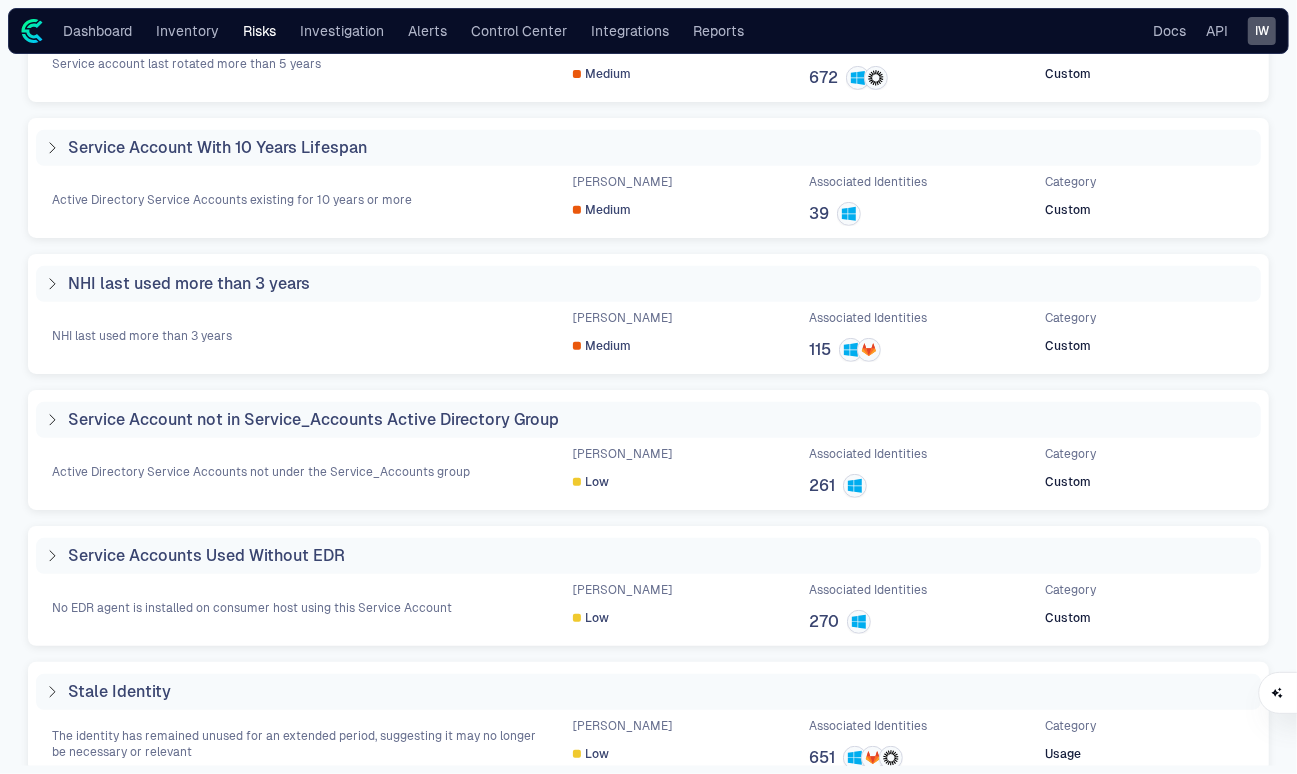 scroll, scrollTop: 577, scrollLeft: 0, axis: vertical 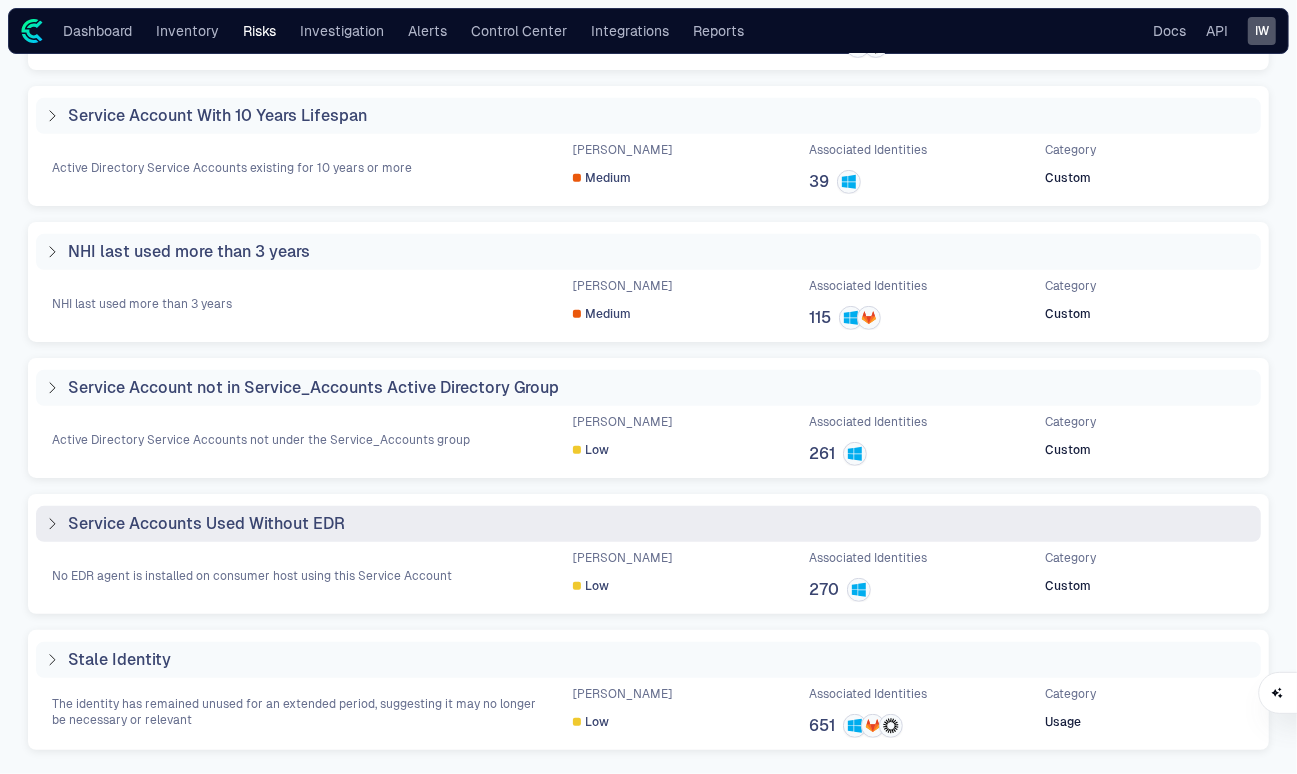 click on "Service Accounts Used Without EDR" at bounding box center (648, 524) 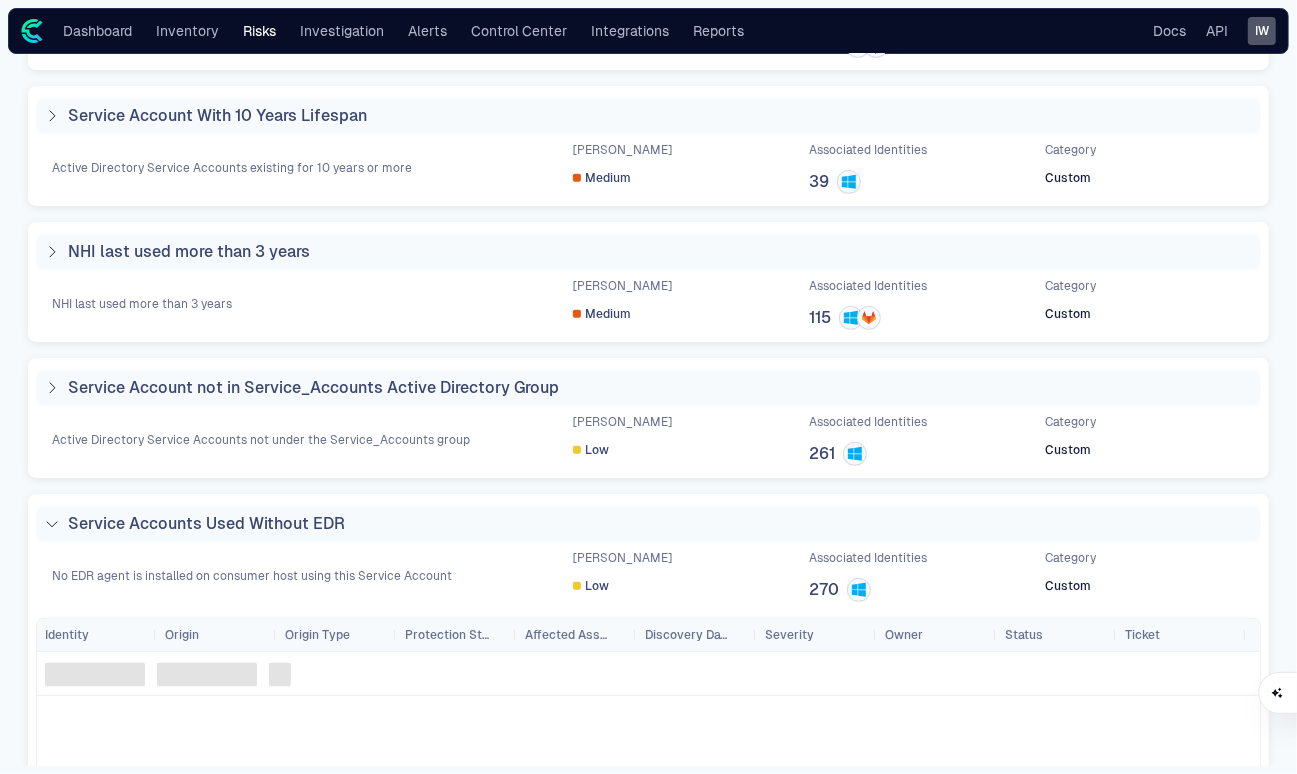 scroll, scrollTop: 888, scrollLeft: 0, axis: vertical 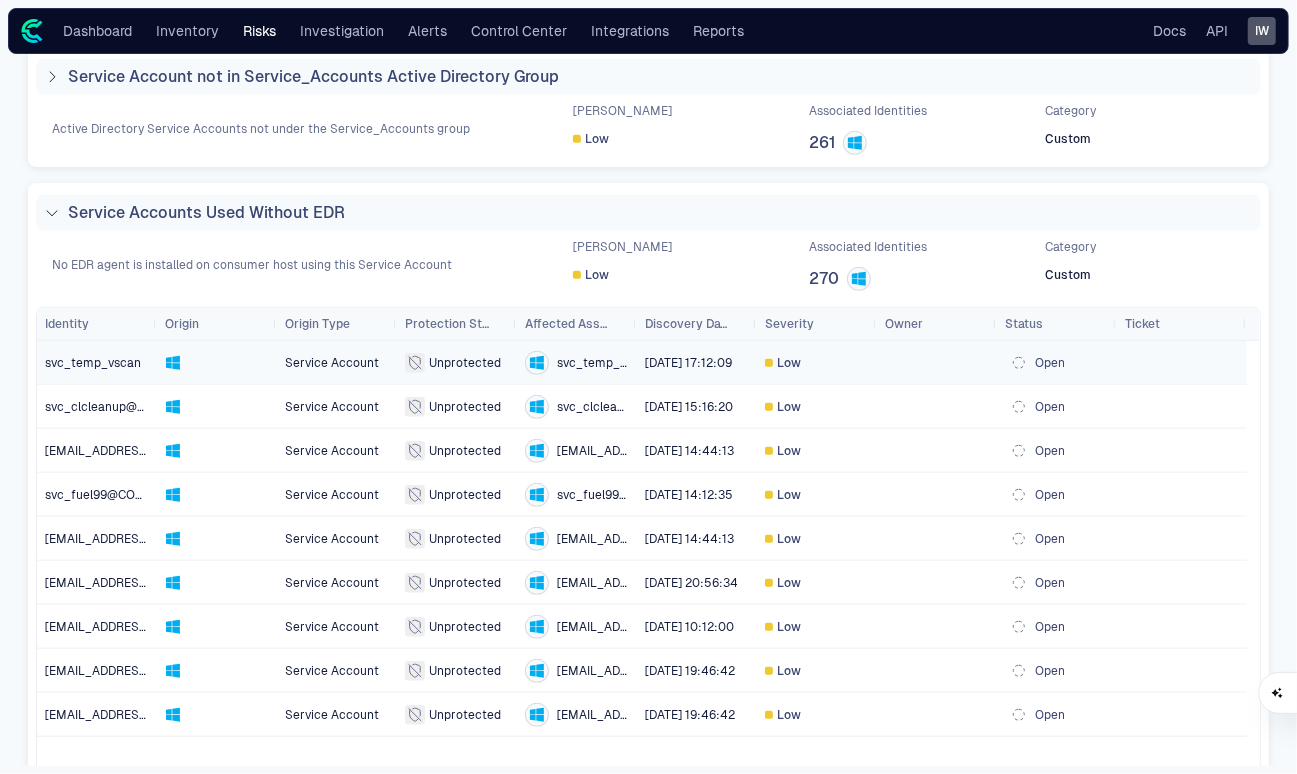 click on "svc_temp_vscan" at bounding box center (93, 363) 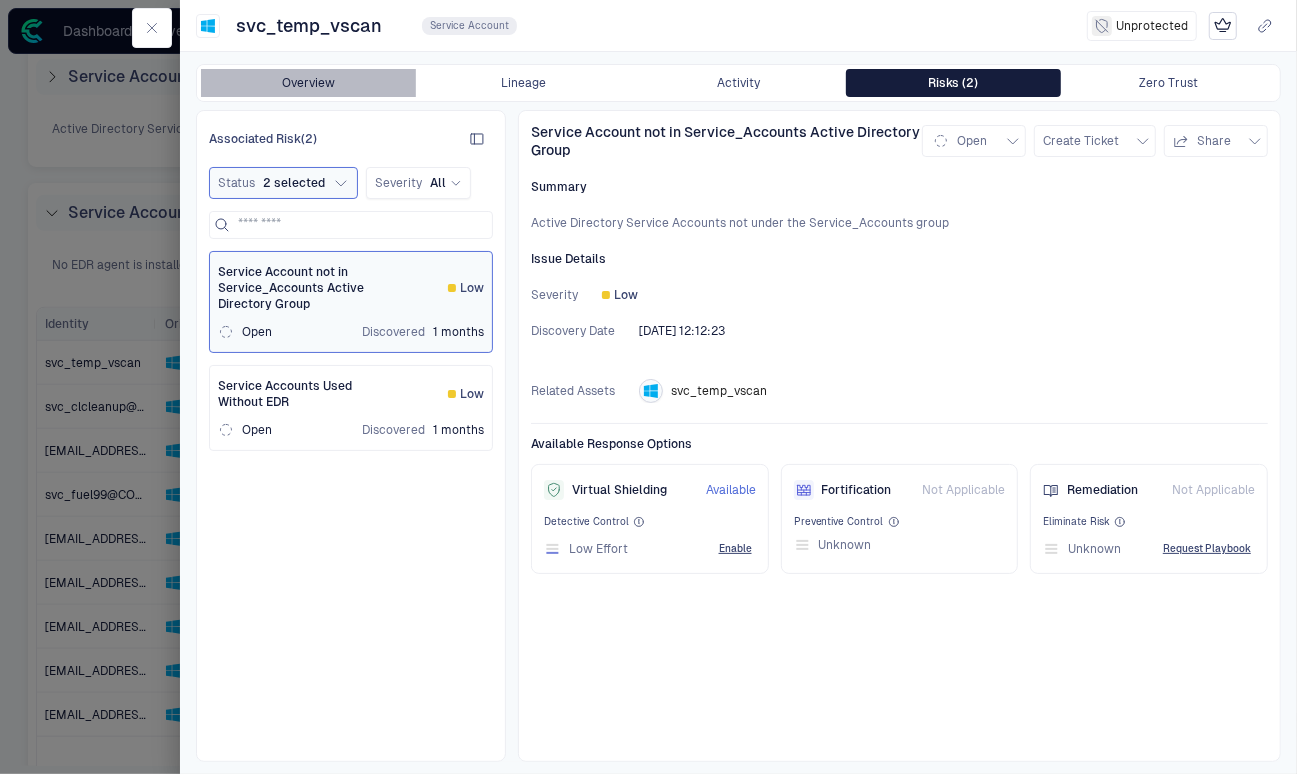 click on "Overview" at bounding box center [308, 83] 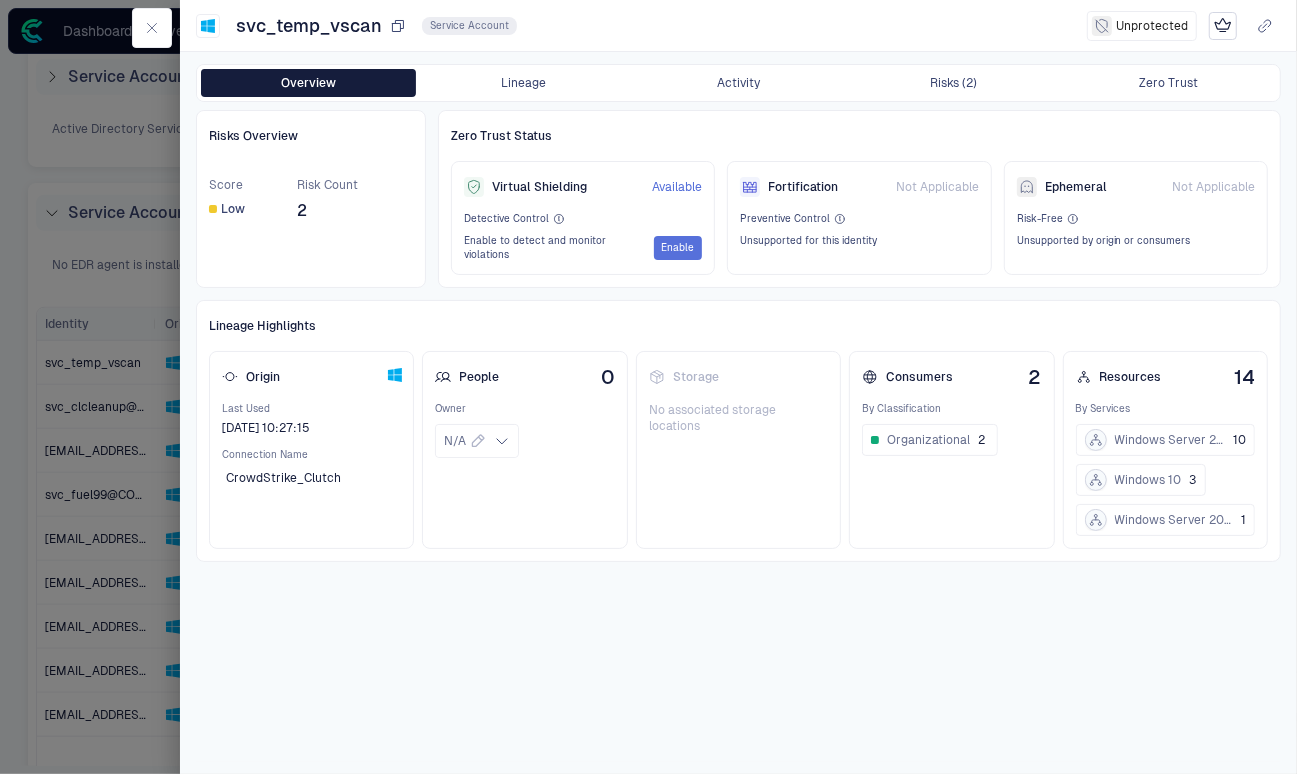 click on "svc_temp_vscan" at bounding box center [309, 26] 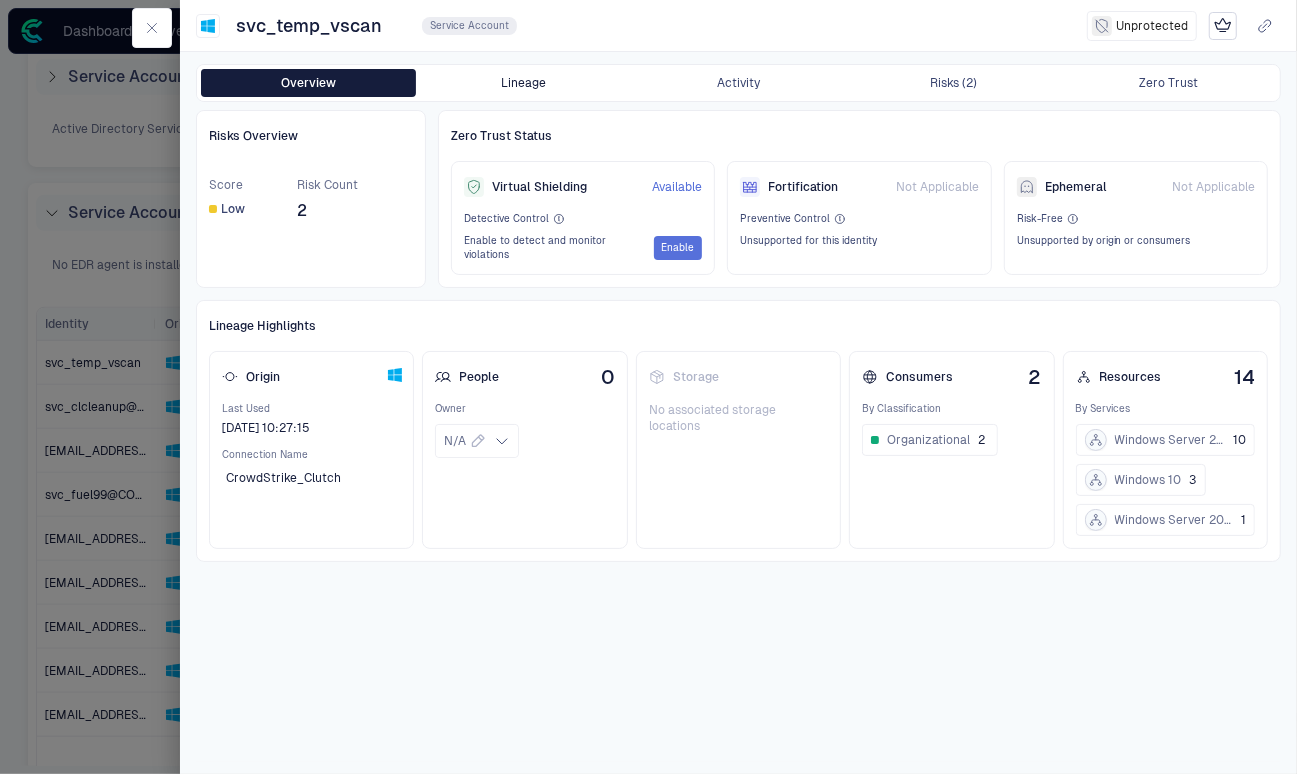 click on "Lineage" at bounding box center [523, 83] 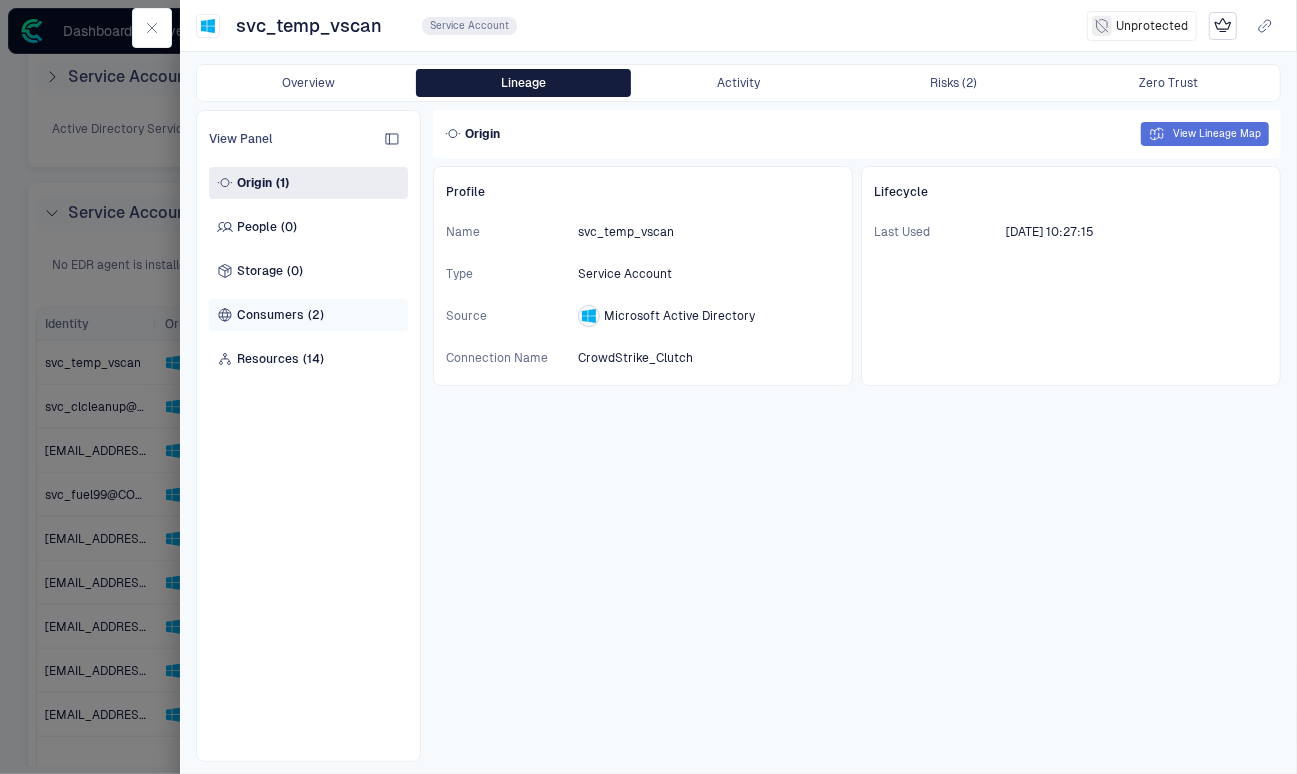 click on "Consumers (2)" at bounding box center (308, 315) 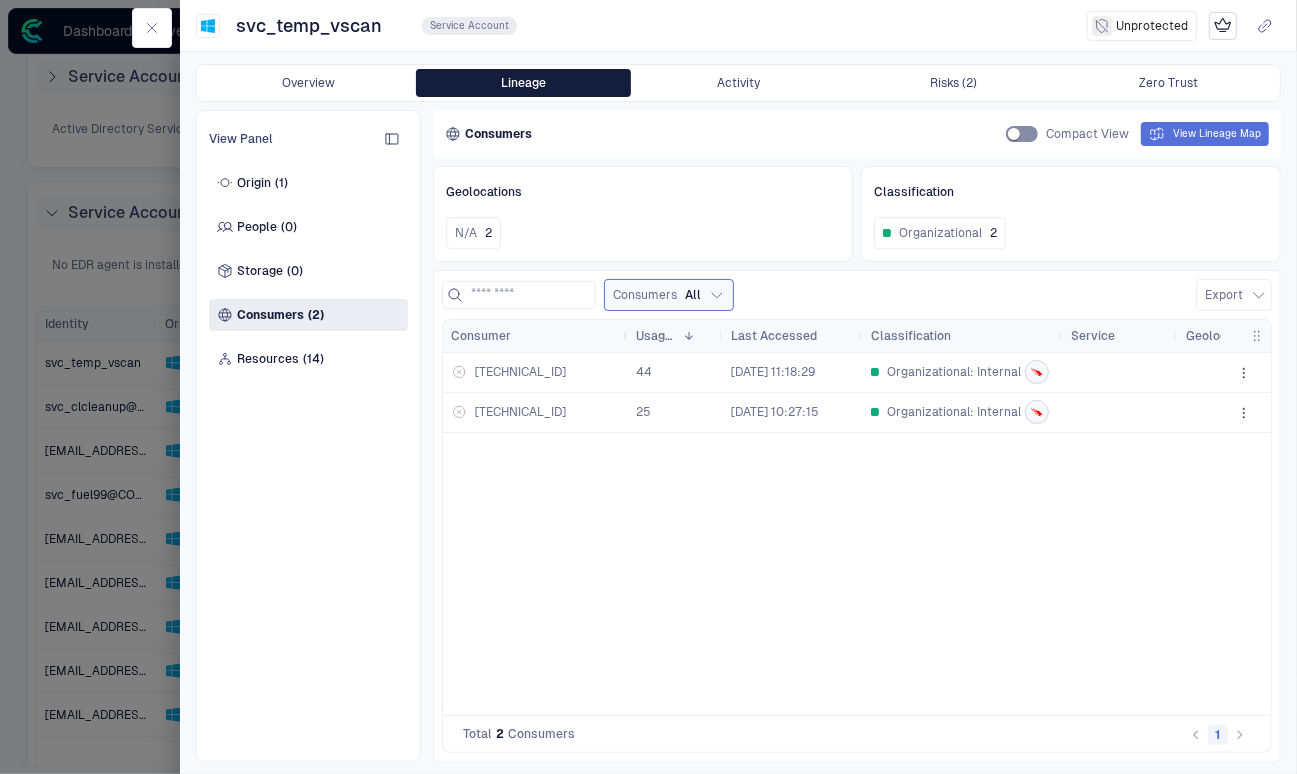 drag, startPoint x: 531, startPoint y: 333, endPoint x: 626, endPoint y: 339, distance: 95.189285 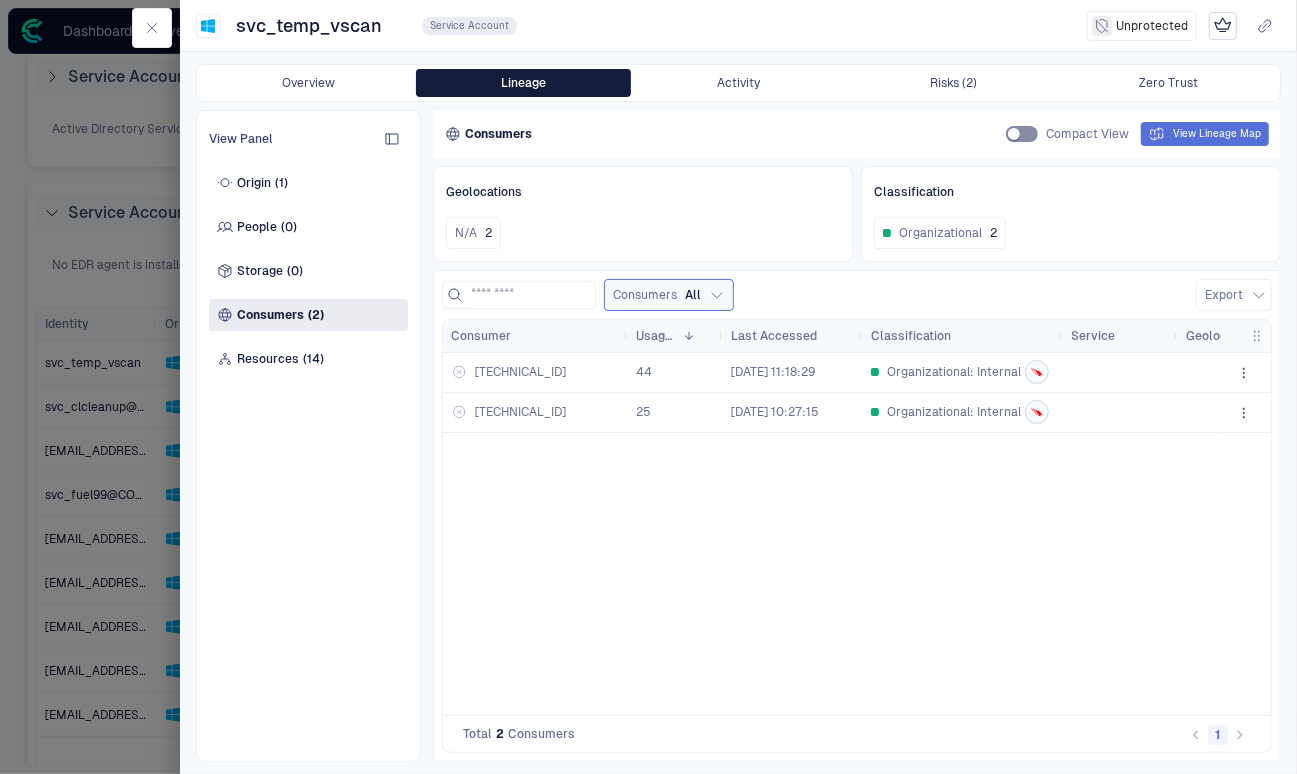 click on "[TECHNICAL_ID]" at bounding box center (520, 372) 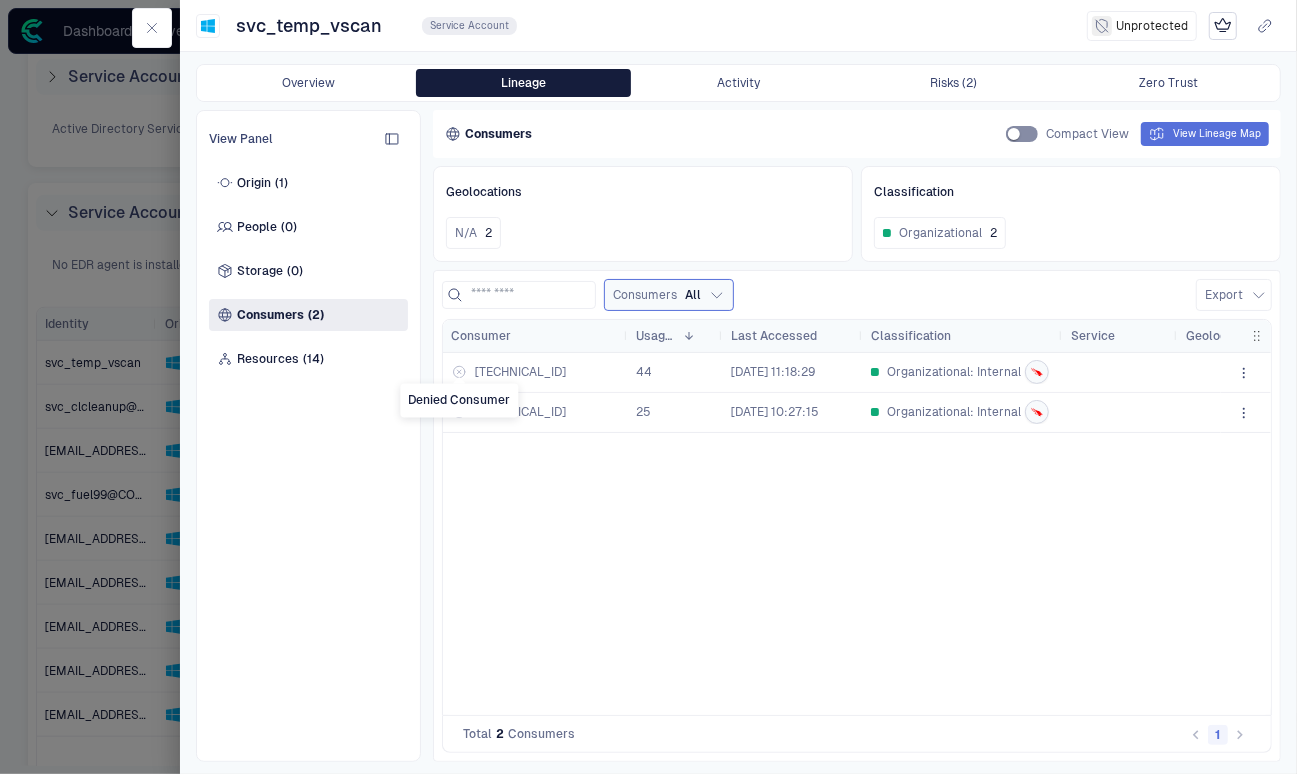 click 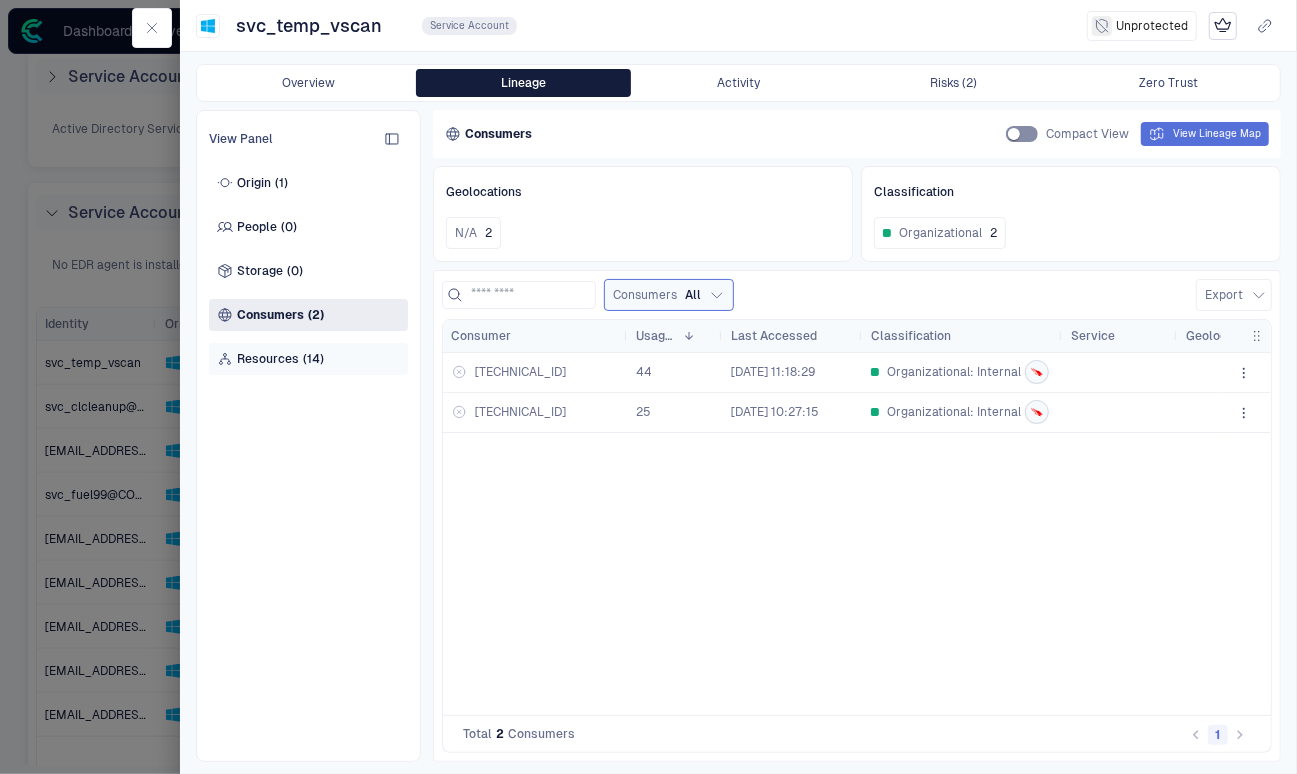 click on "Resources (14)" at bounding box center (308, 359) 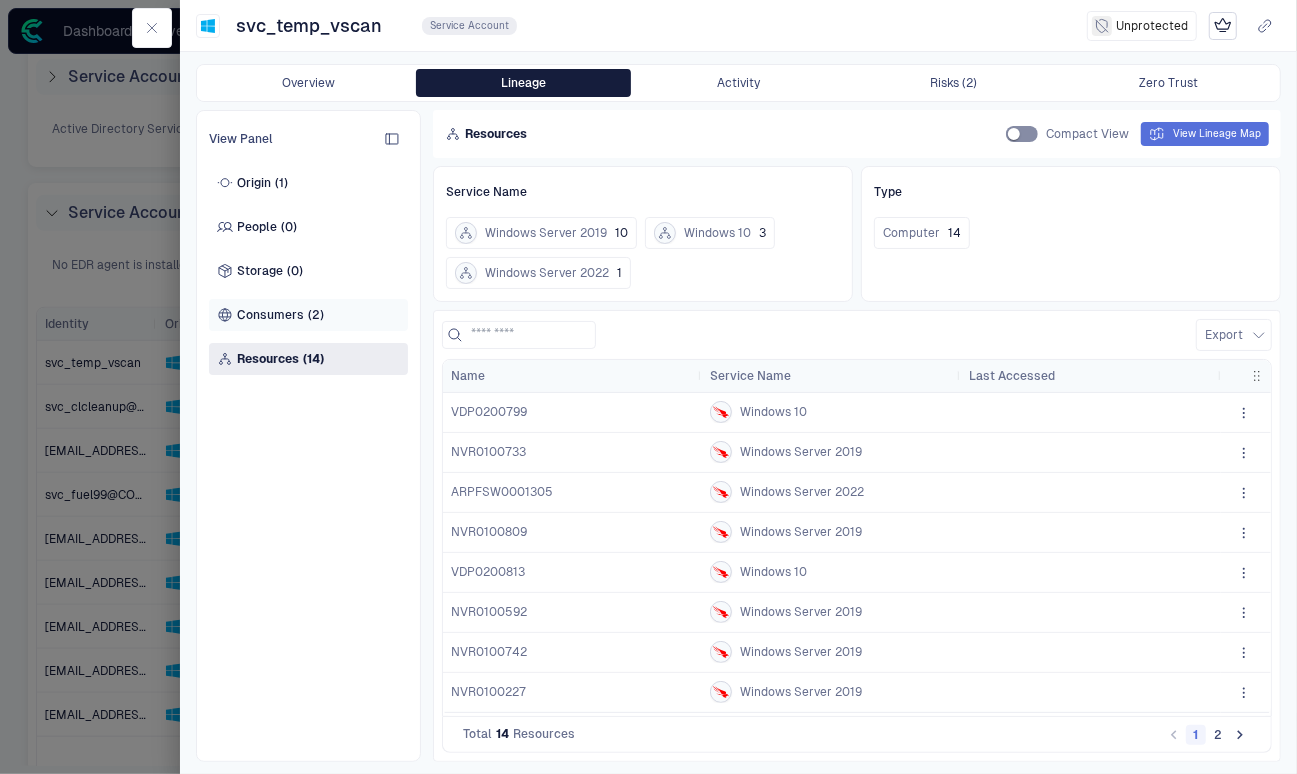 click on "(2)" at bounding box center [316, 315] 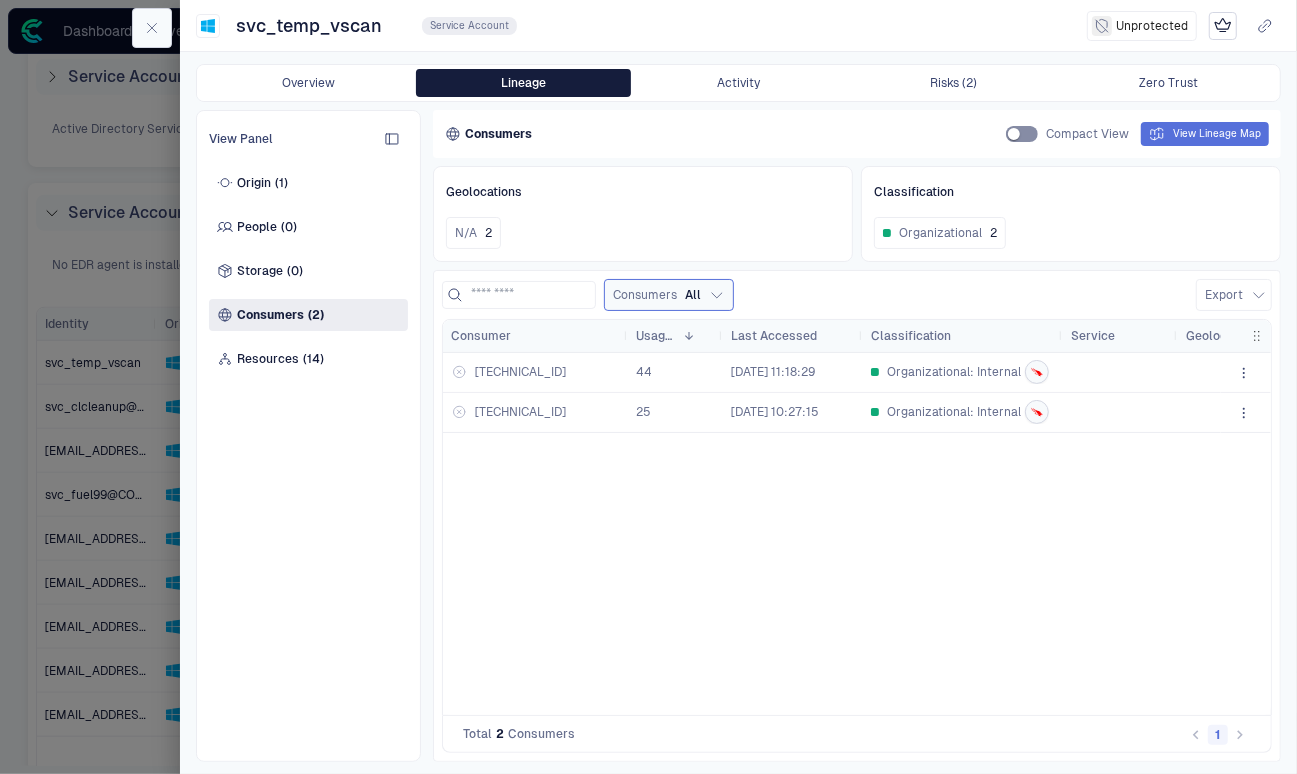click 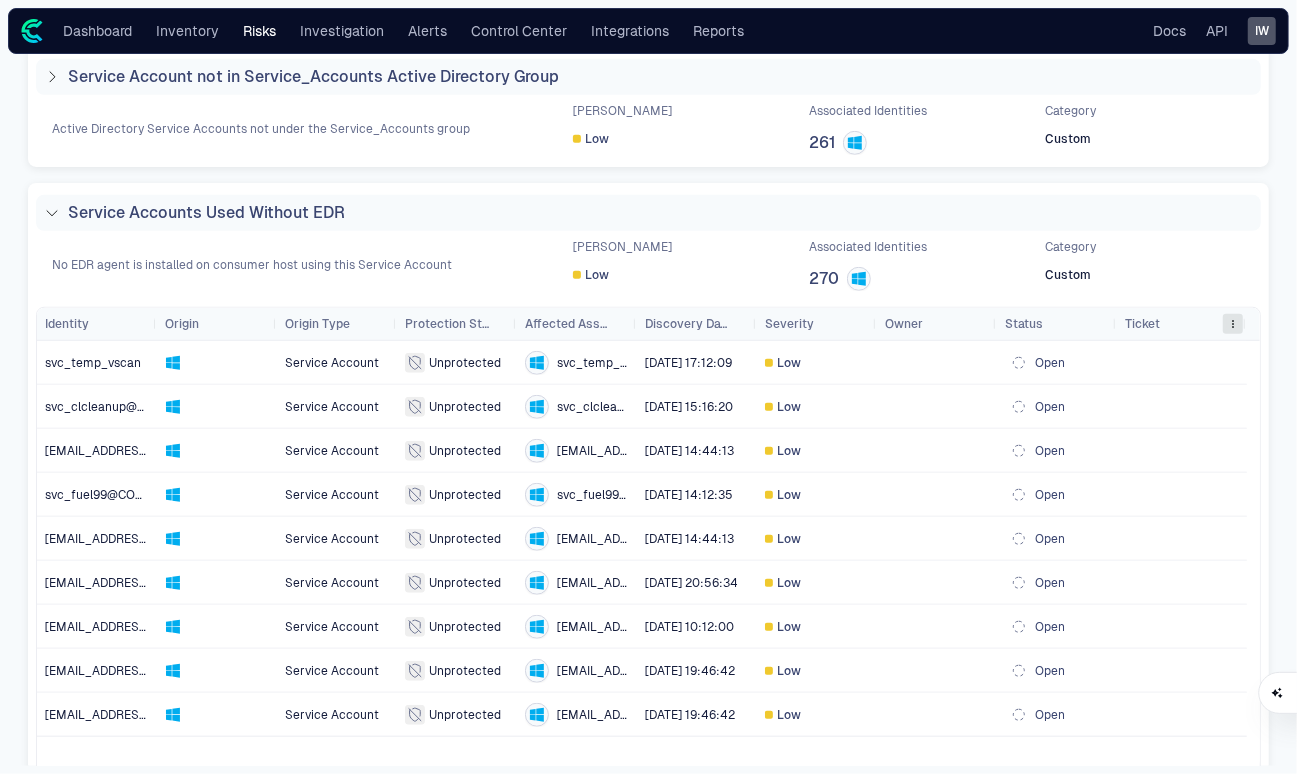 click at bounding box center [1233, 324] 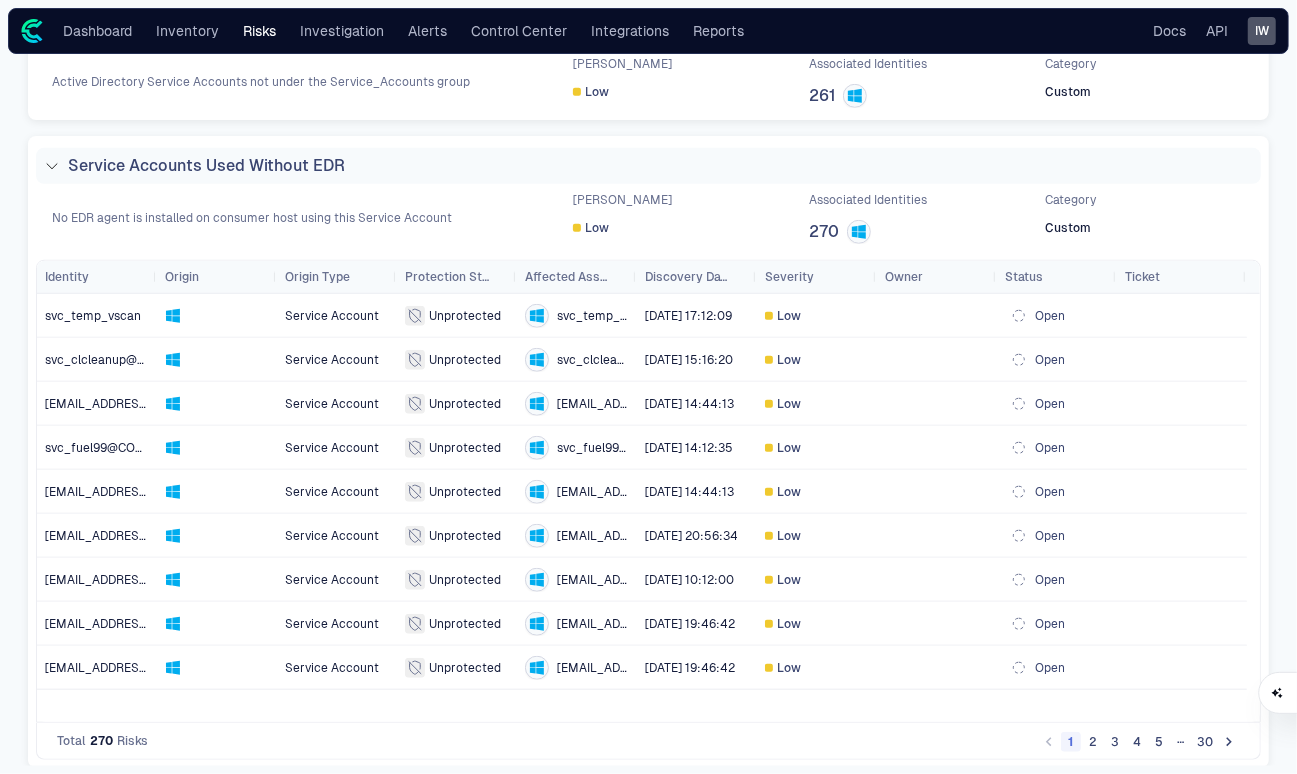scroll, scrollTop: 935, scrollLeft: 0, axis: vertical 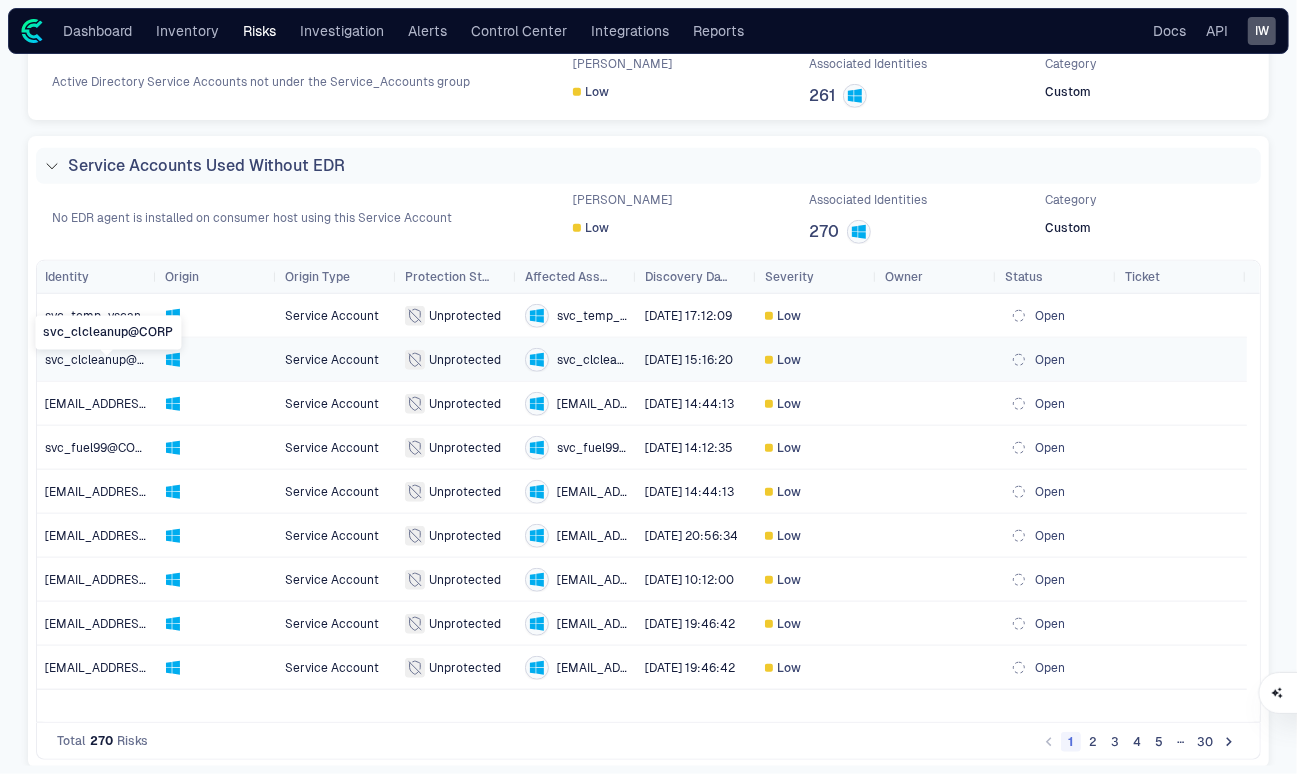 click on "svc_clcleanup@CORP" at bounding box center [107, 360] 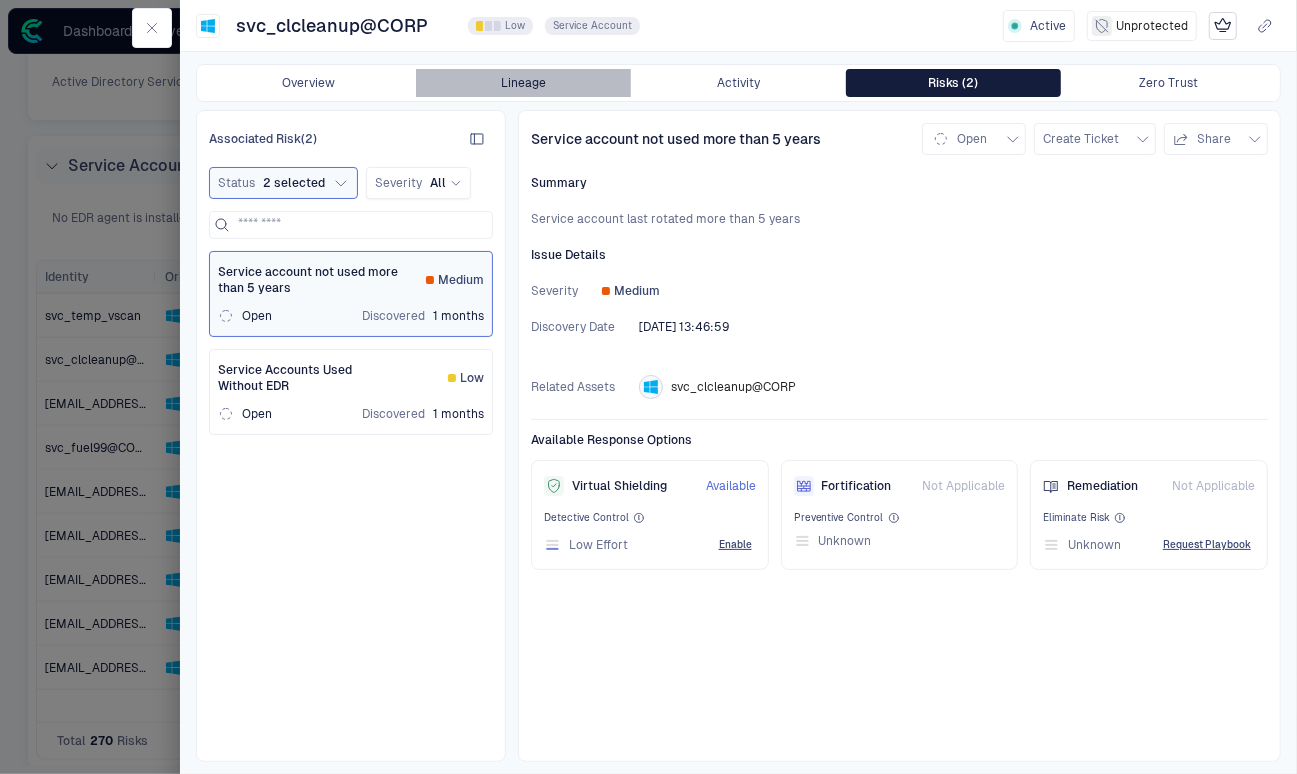 click on "Lineage" at bounding box center (523, 83) 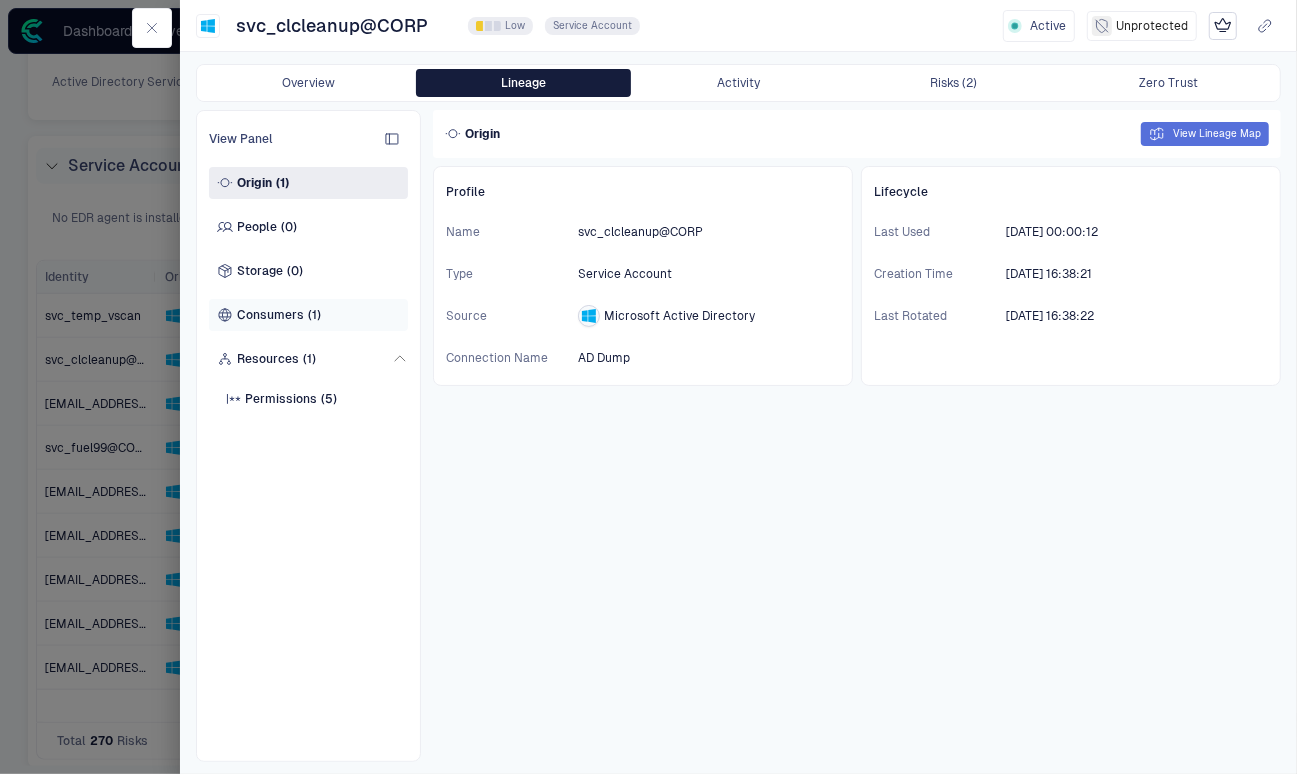 click on "Consumers (1)" at bounding box center [308, 315] 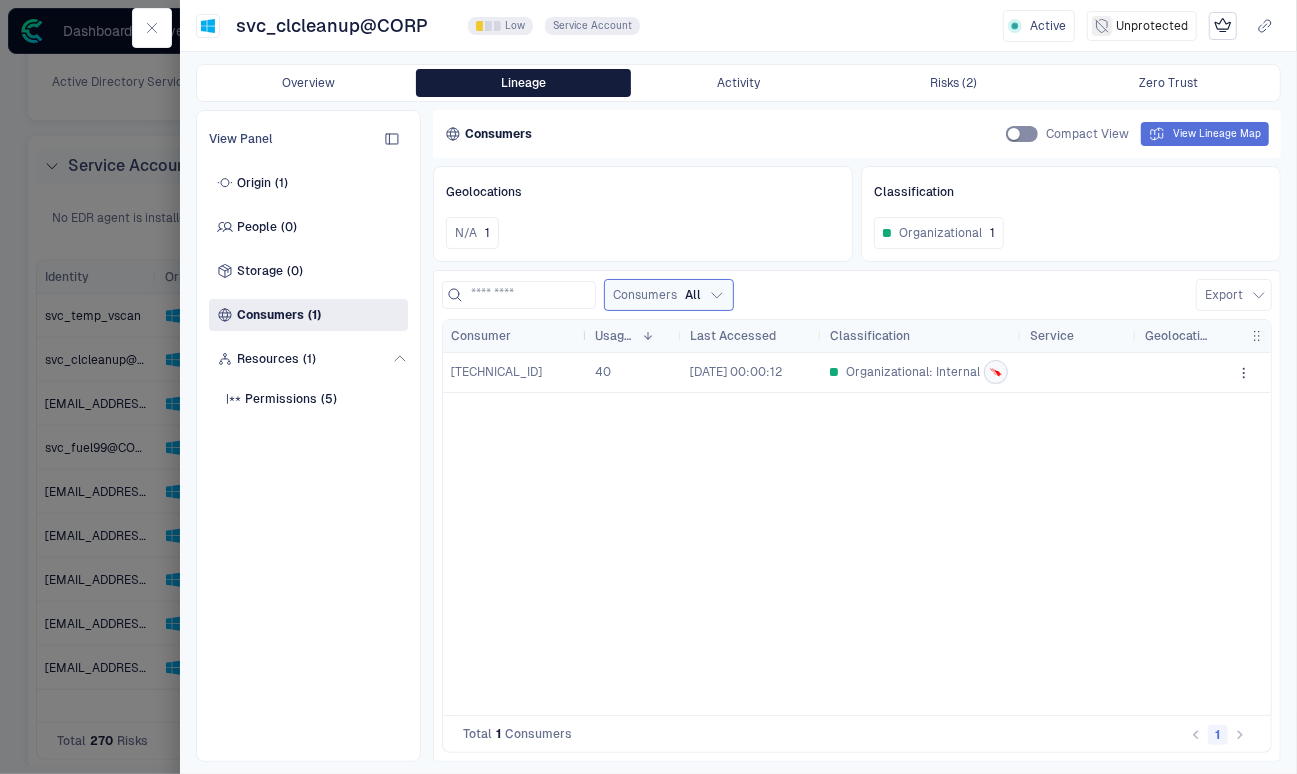 drag, startPoint x: 529, startPoint y: 331, endPoint x: 583, endPoint y: 337, distance: 54.33231 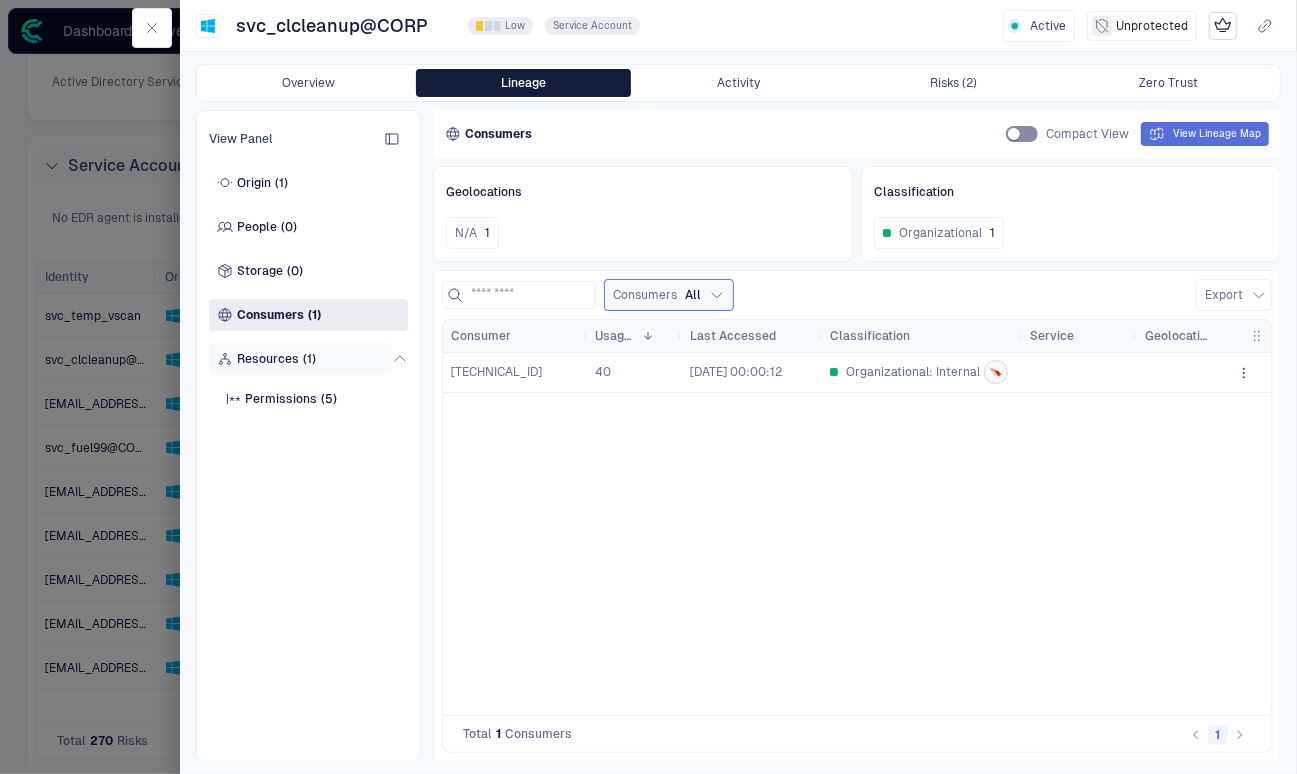 click on "Resources (1)" at bounding box center (300, 359) 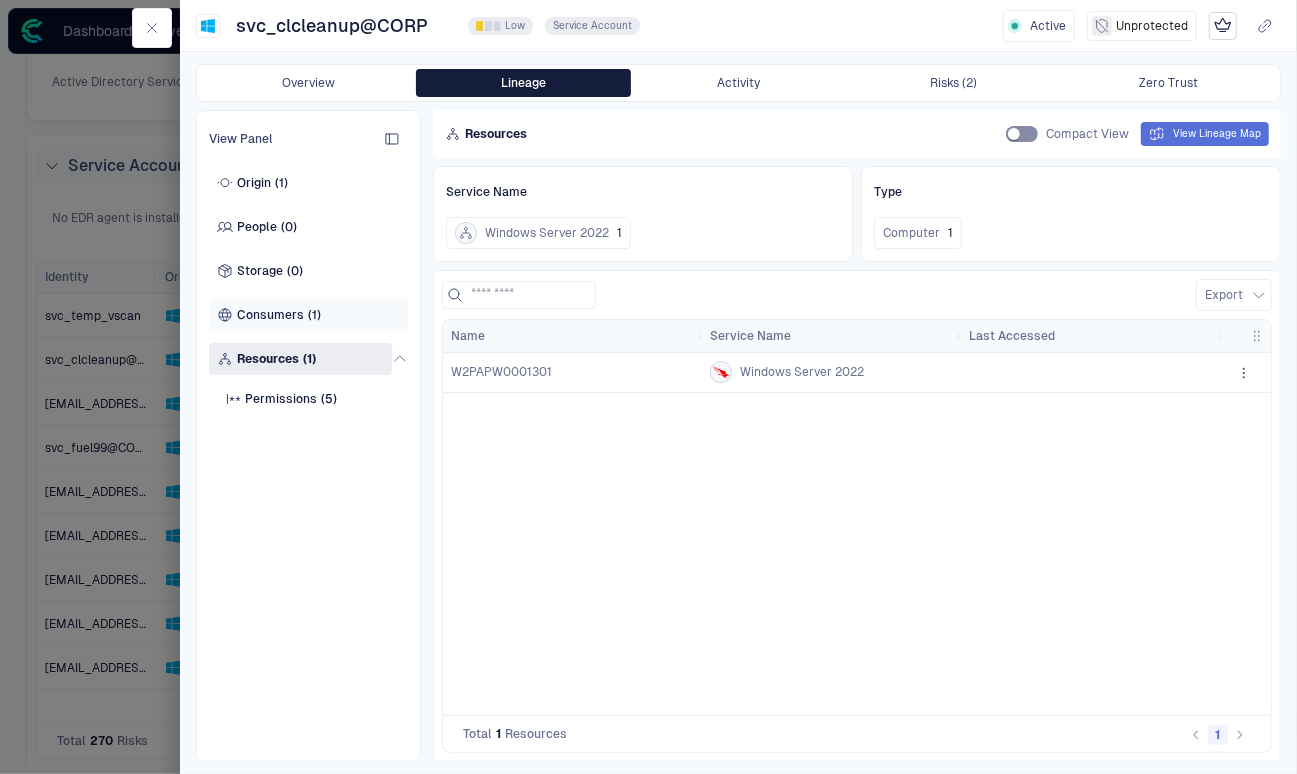 click on "Consumers (1)" at bounding box center (308, 315) 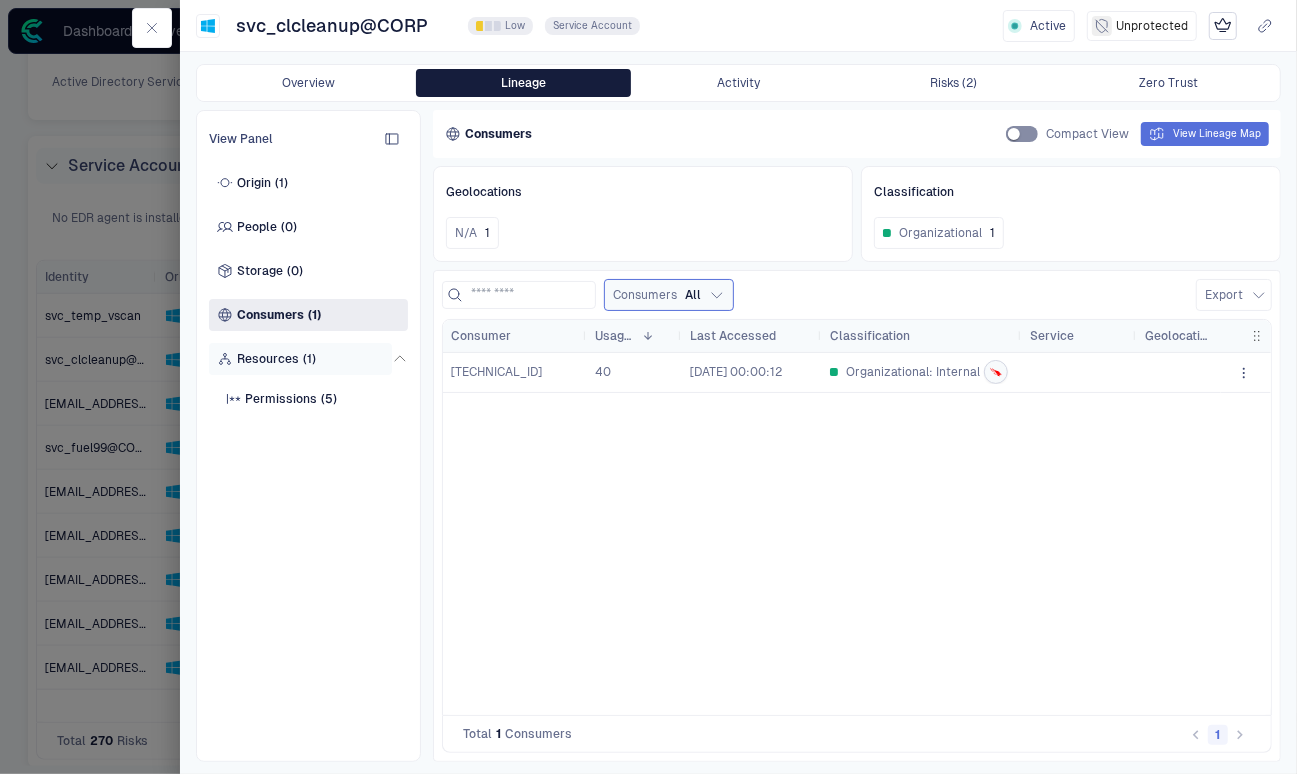 click on "(1)" at bounding box center [309, 359] 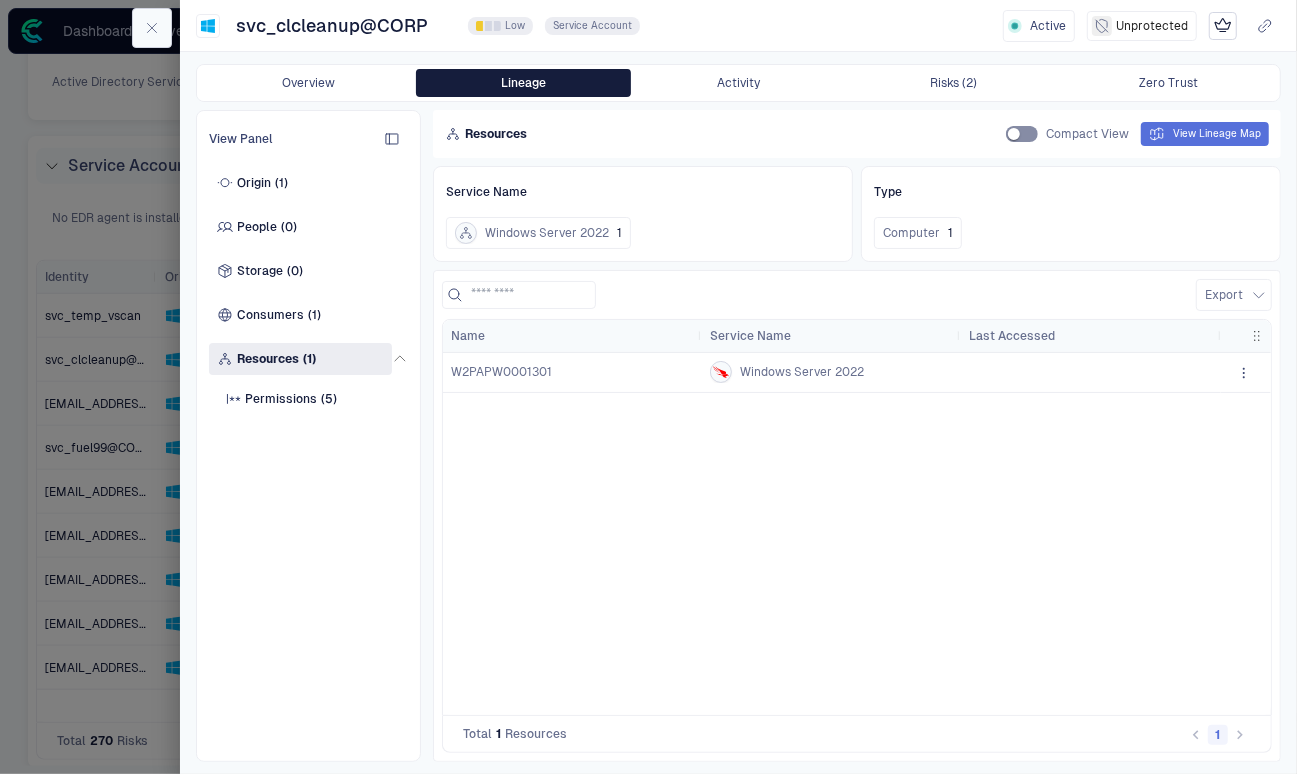 click at bounding box center [152, 28] 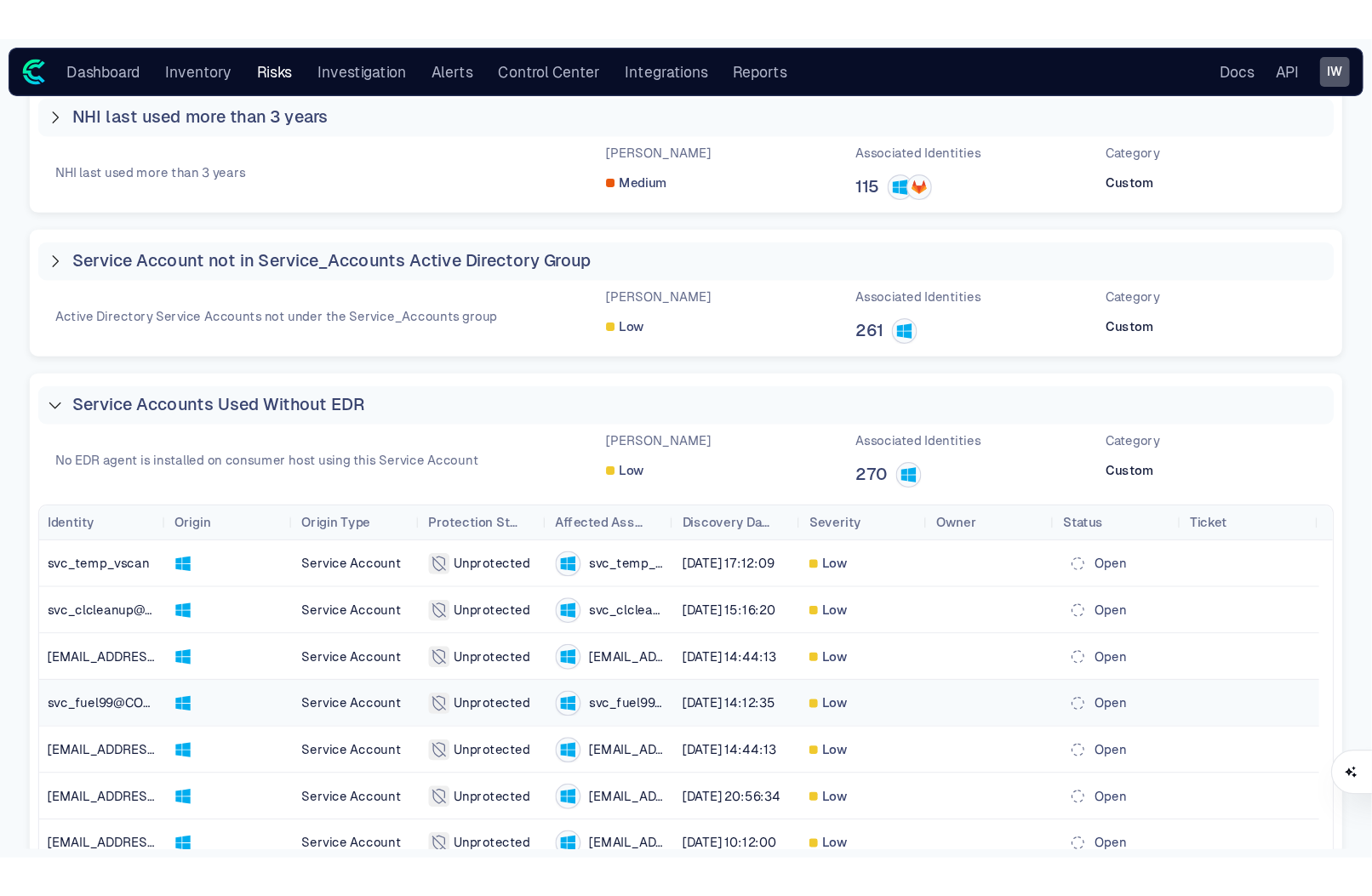 scroll, scrollTop: 788, scrollLeft: 0, axis: vertical 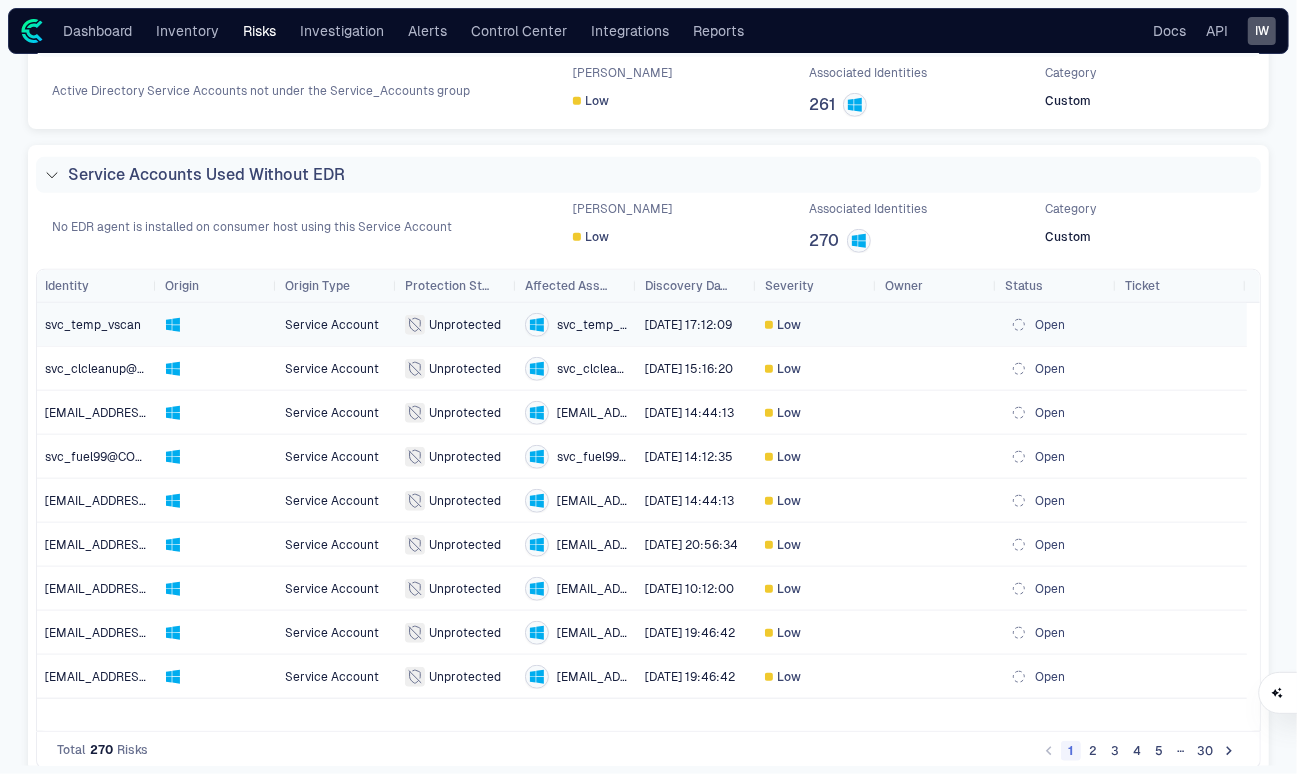 click on "svc_temp_vscan" at bounding box center [97, 325] 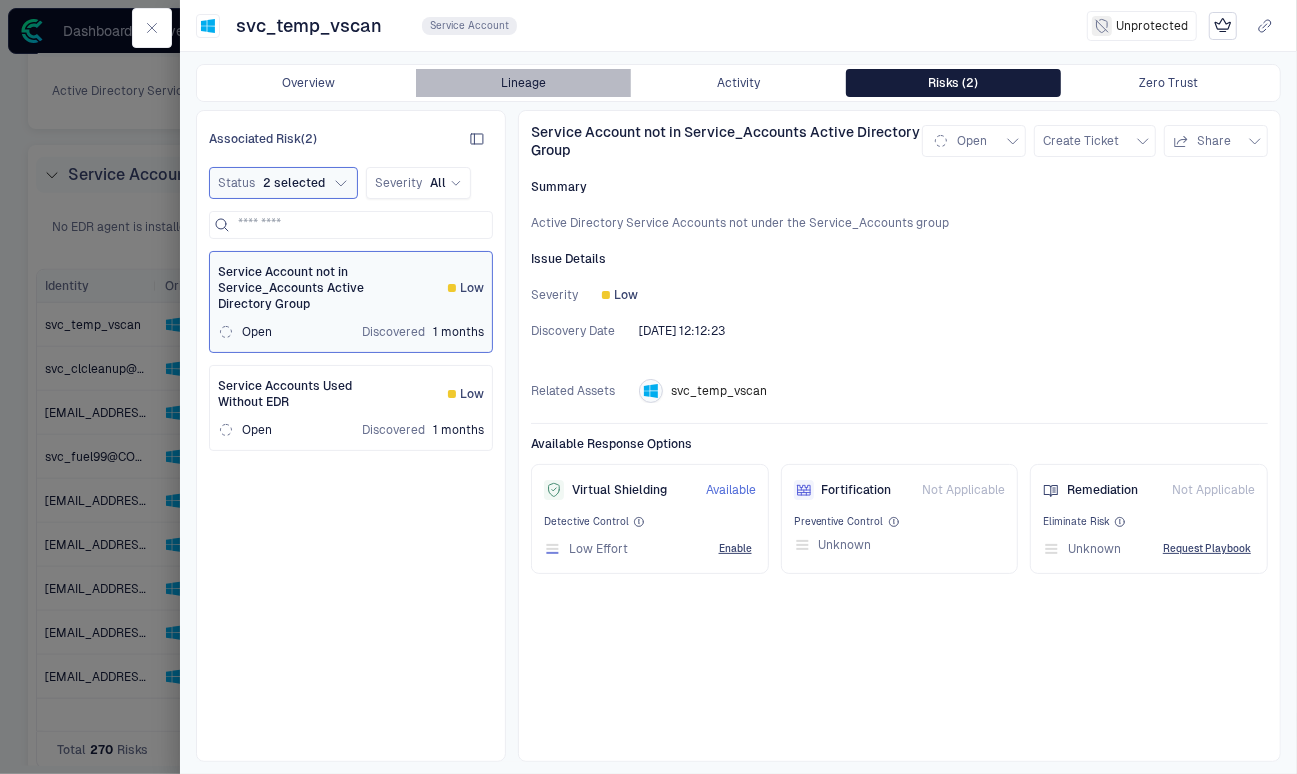 click on "Lineage" at bounding box center [523, 83] 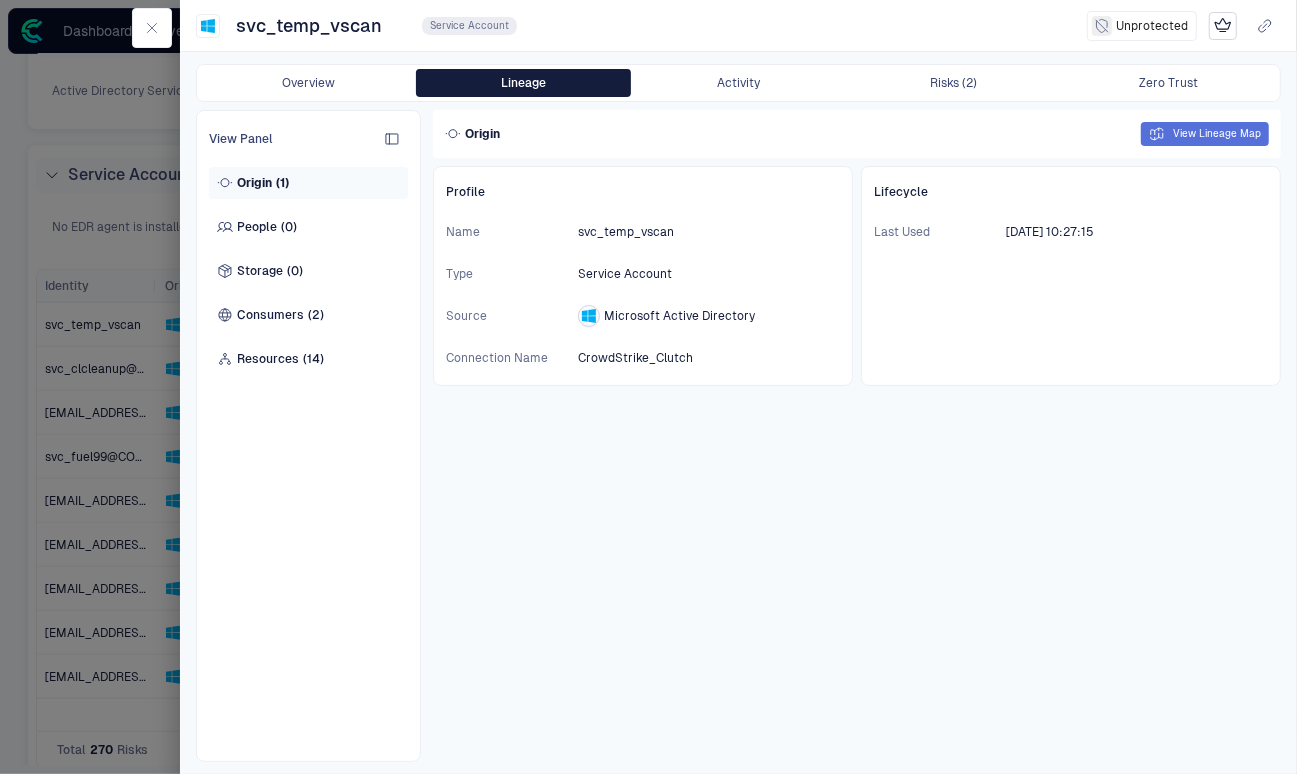 click on "Origin (1)" at bounding box center (308, 183) 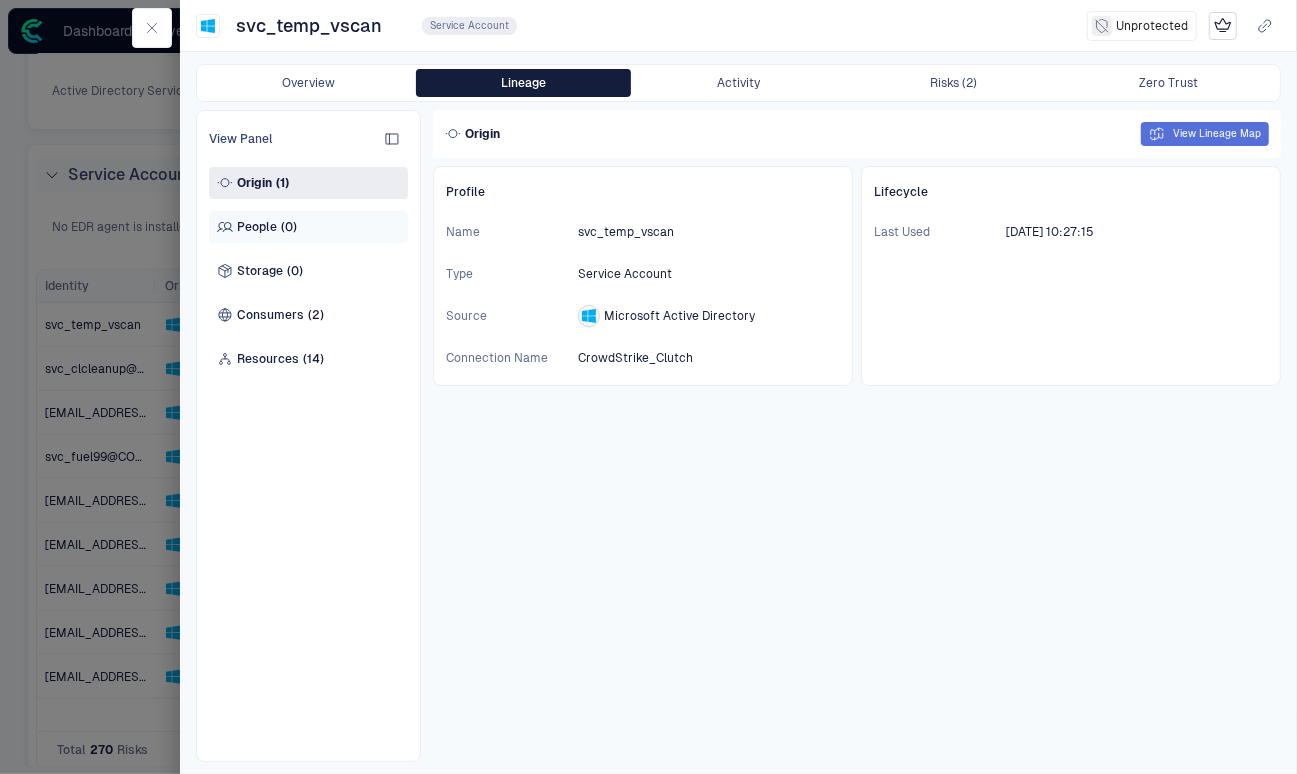 click on "(0)" at bounding box center (289, 227) 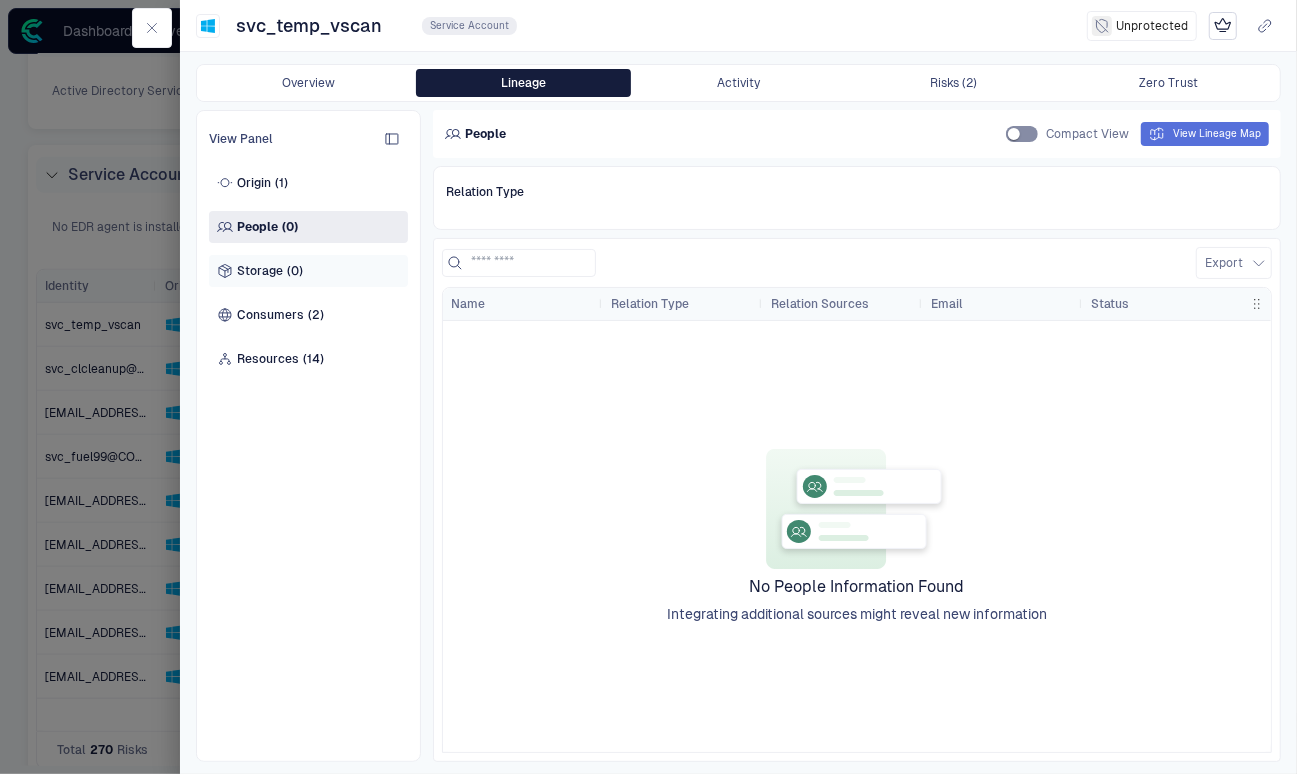 click on "Storage (0)" at bounding box center (308, 271) 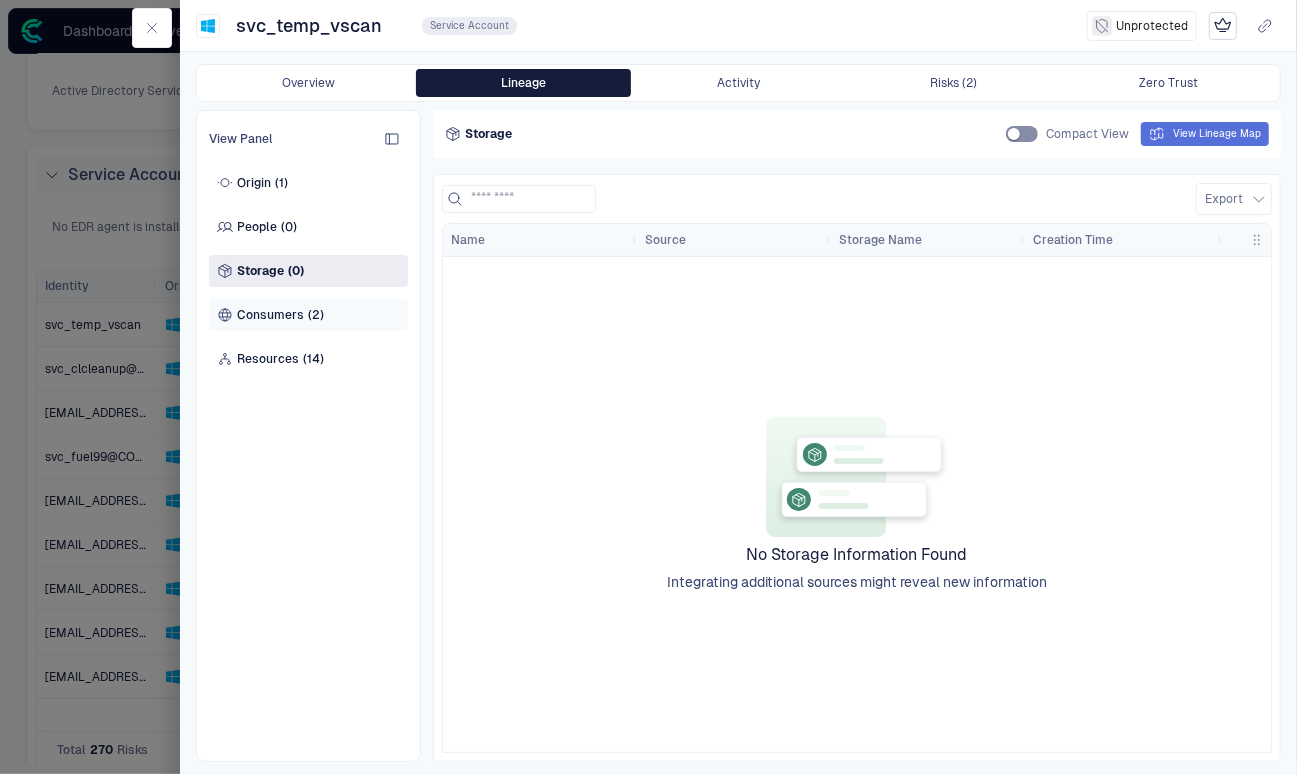 click on "Consumers (2)" at bounding box center [308, 315] 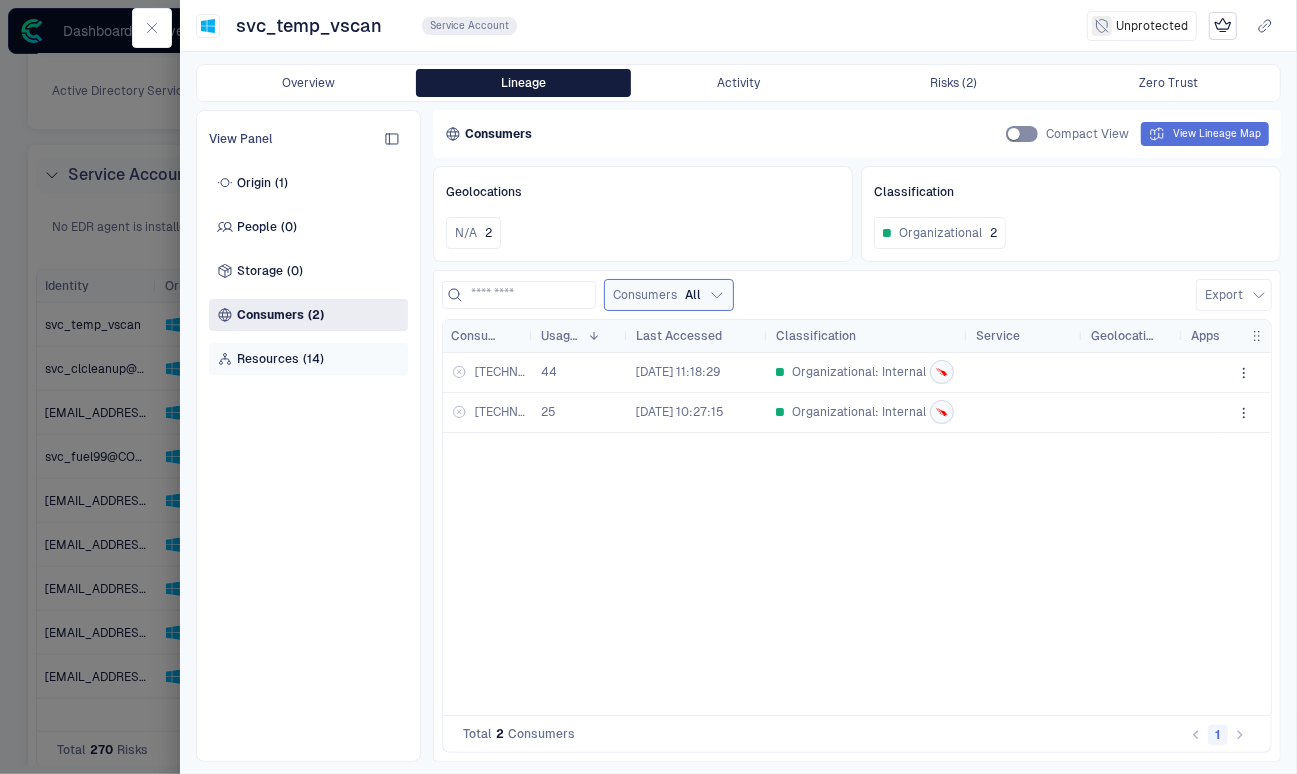 click on "Resources" at bounding box center [268, 359] 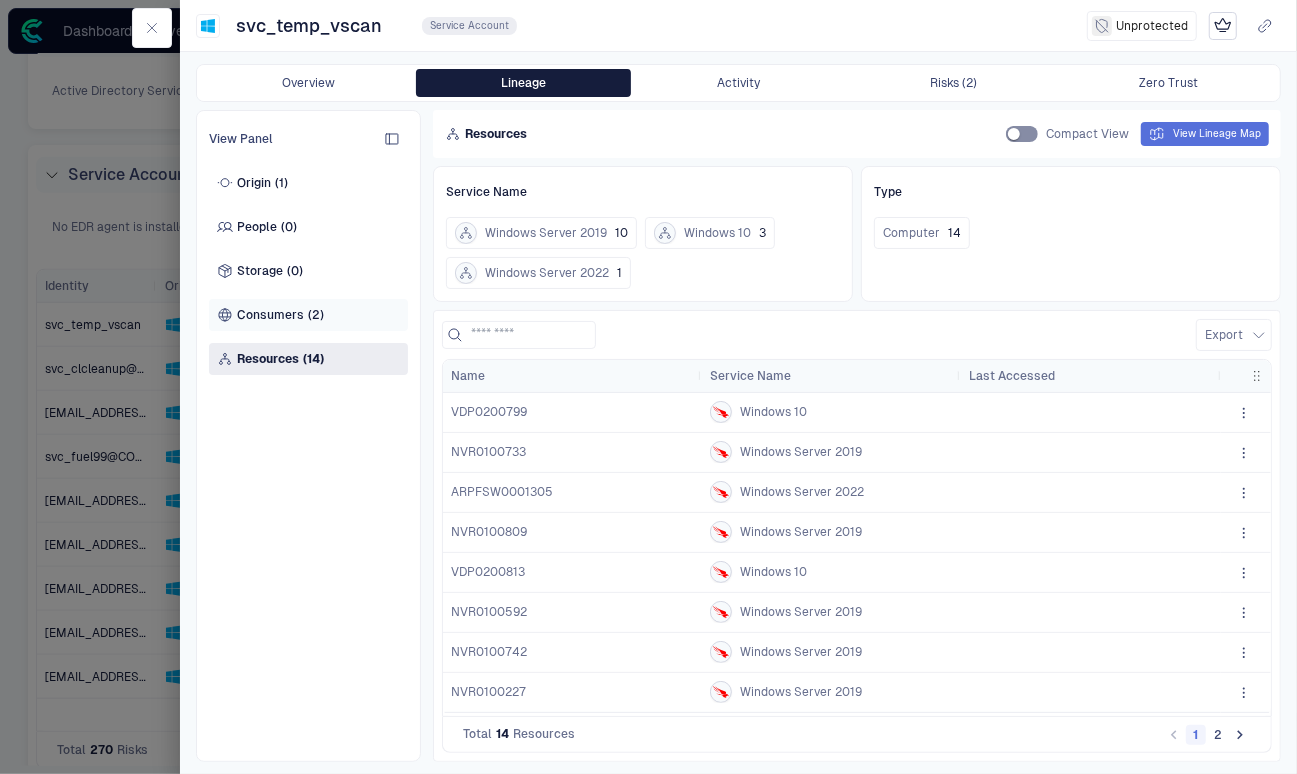 click on "Consumers (2)" at bounding box center [308, 315] 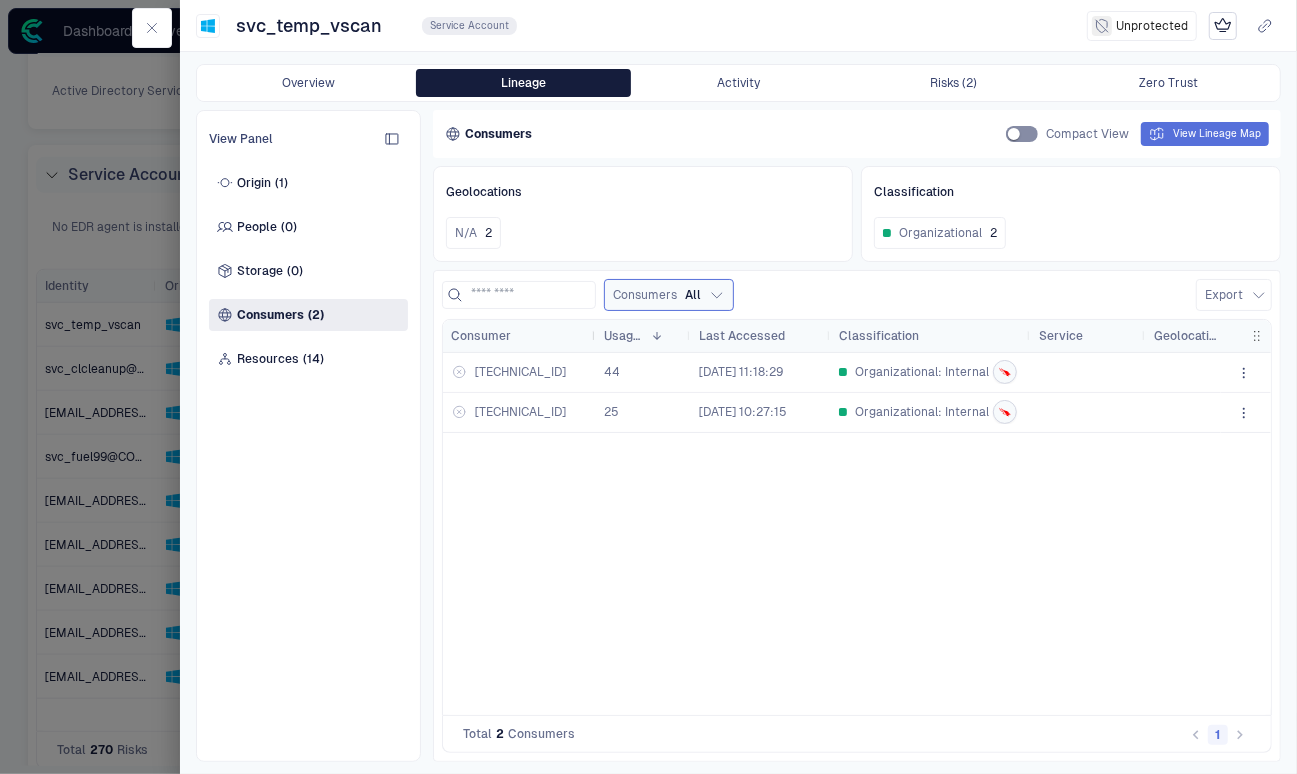 drag, startPoint x: 529, startPoint y: 333, endPoint x: 592, endPoint y: 332, distance: 63.007935 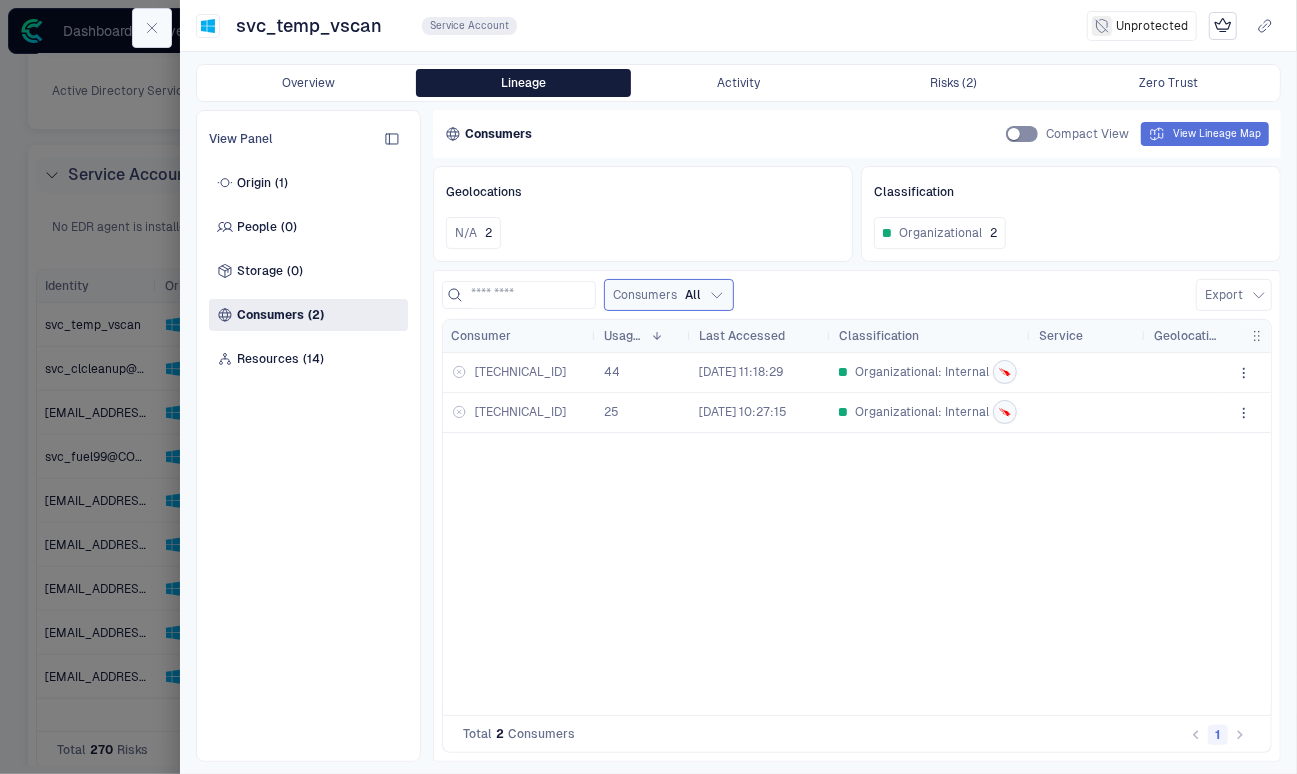 click 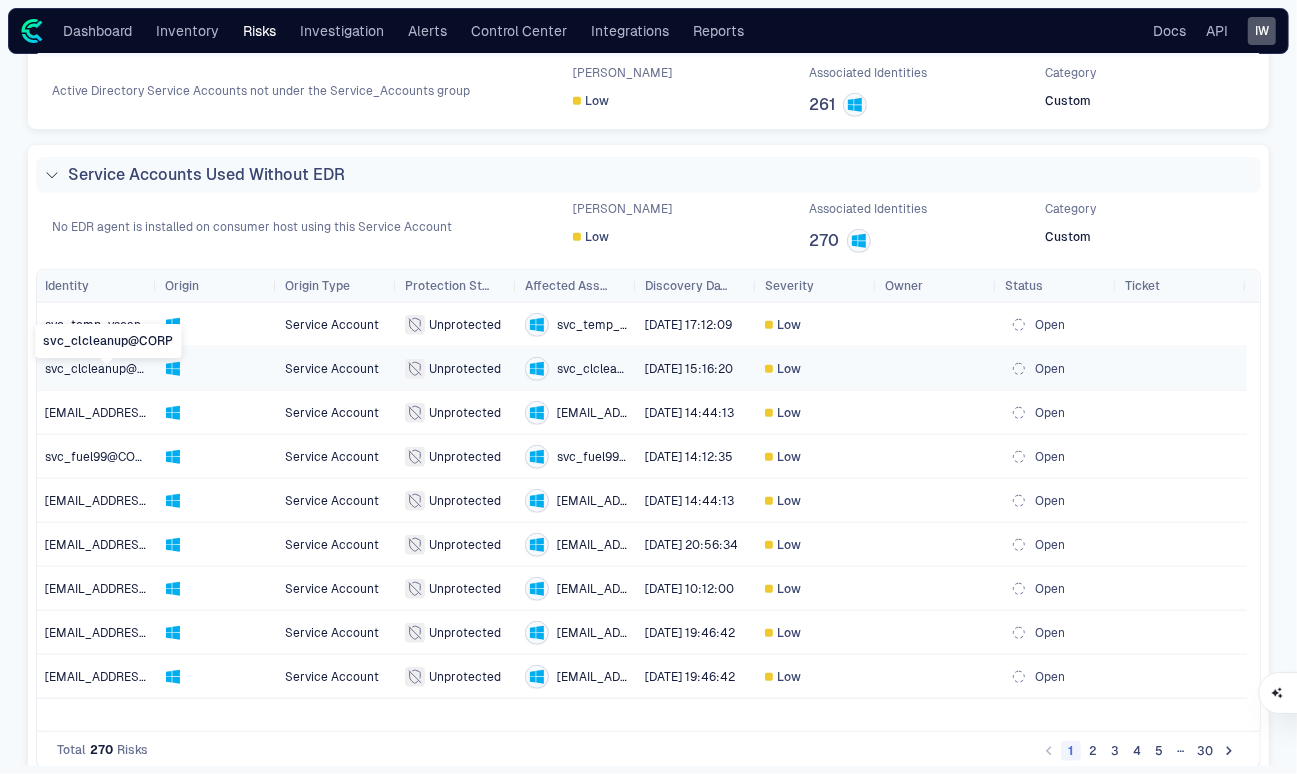 click on "svc_clcleanup@CORP" at bounding box center [107, 369] 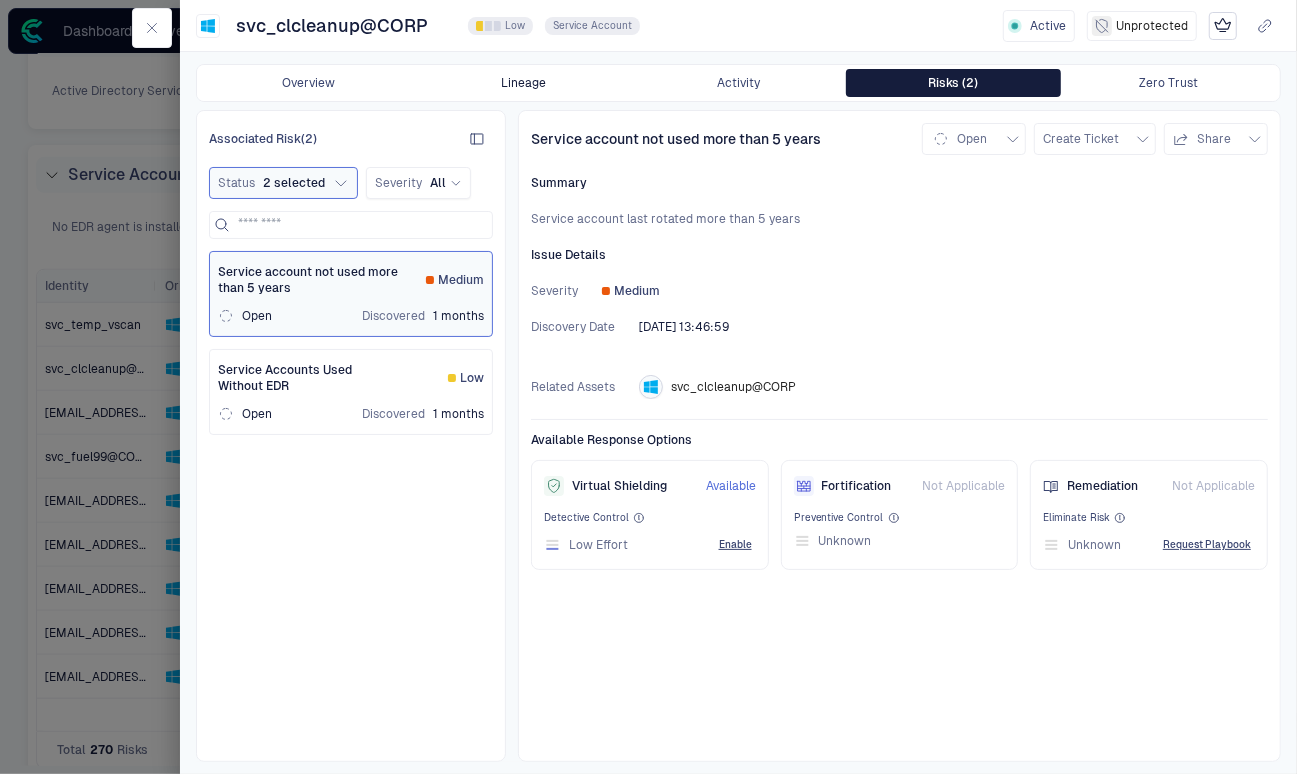 click on "Lineage" at bounding box center (523, 83) 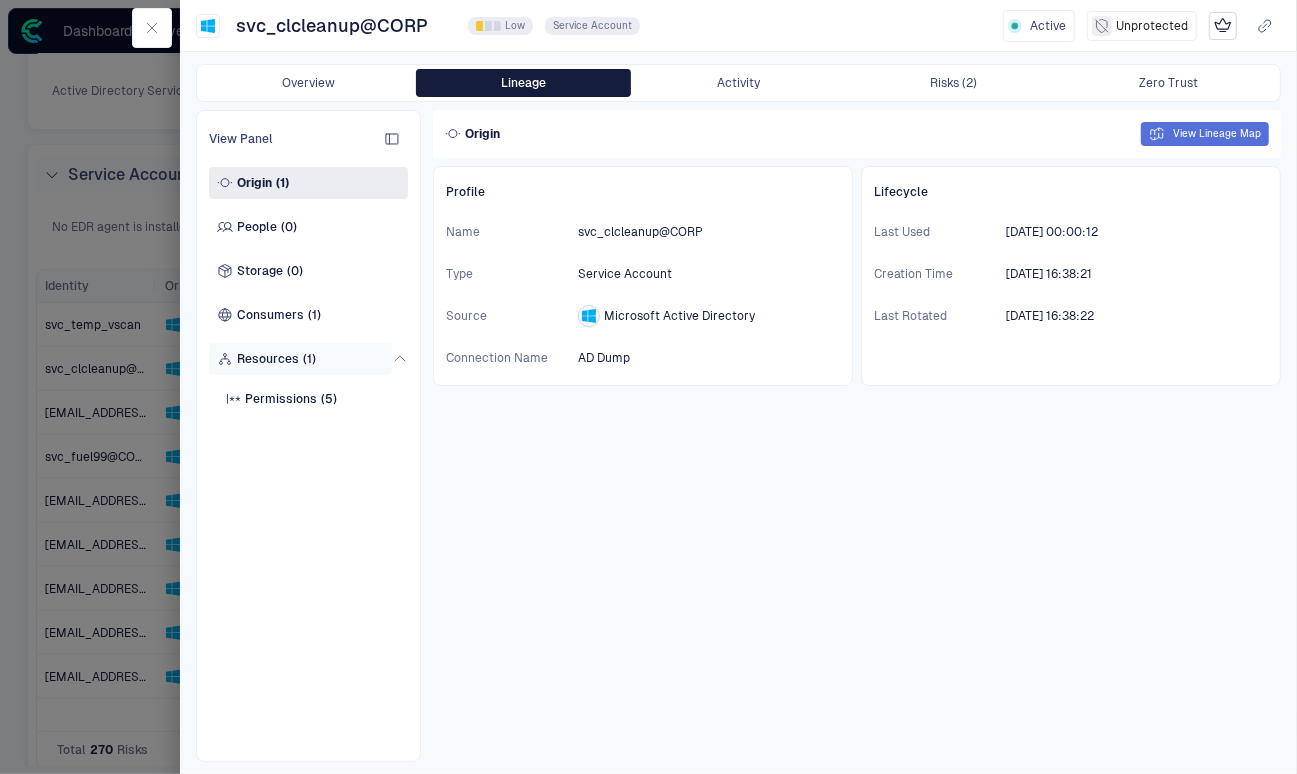 click on "Resources (1)" at bounding box center (300, 359) 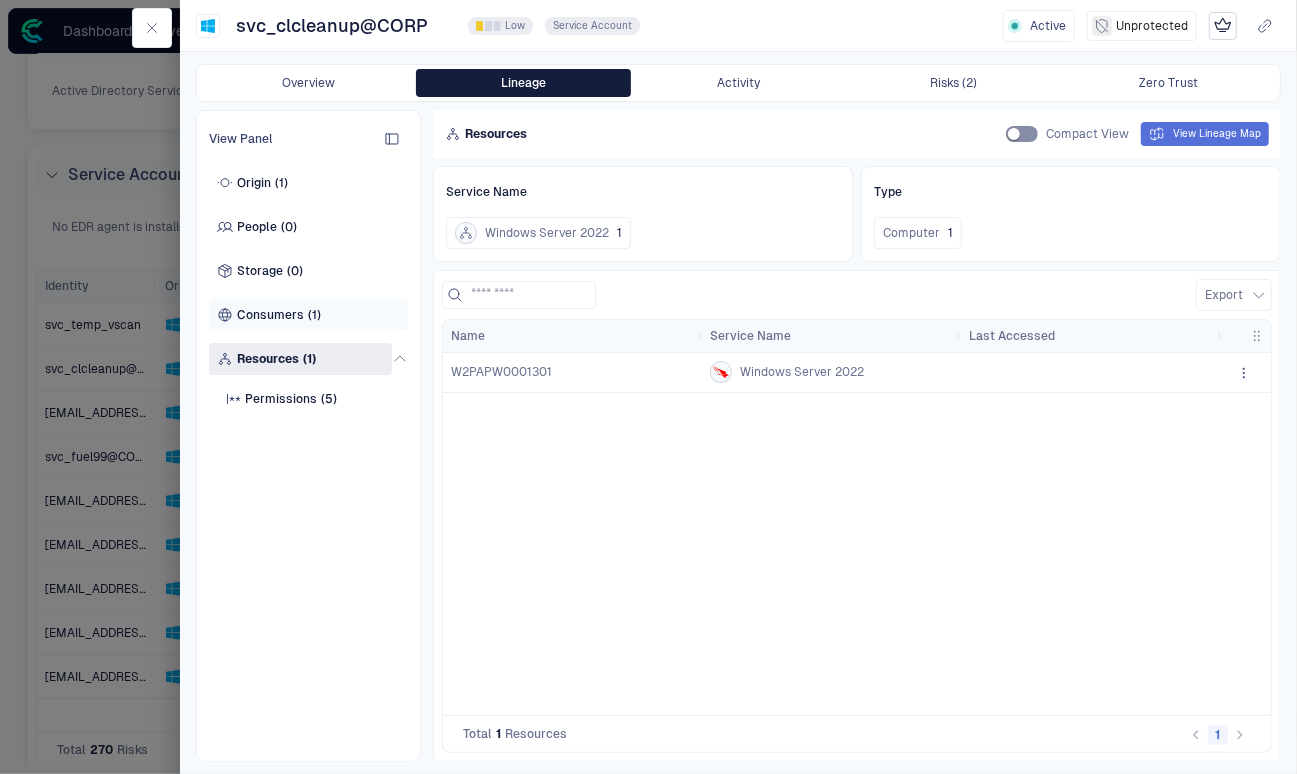 click on "Consumers (1)" at bounding box center [308, 315] 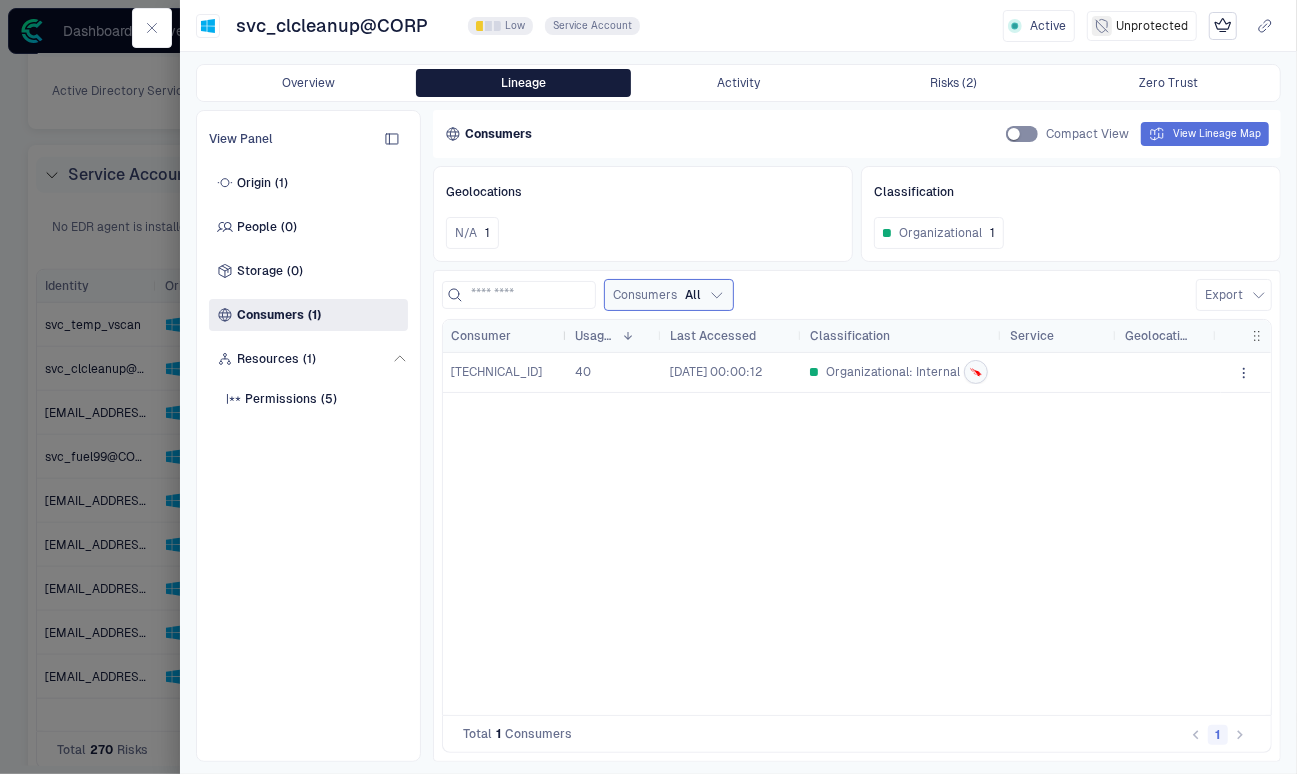 drag, startPoint x: 531, startPoint y: 335, endPoint x: 565, endPoint y: 335, distance: 34 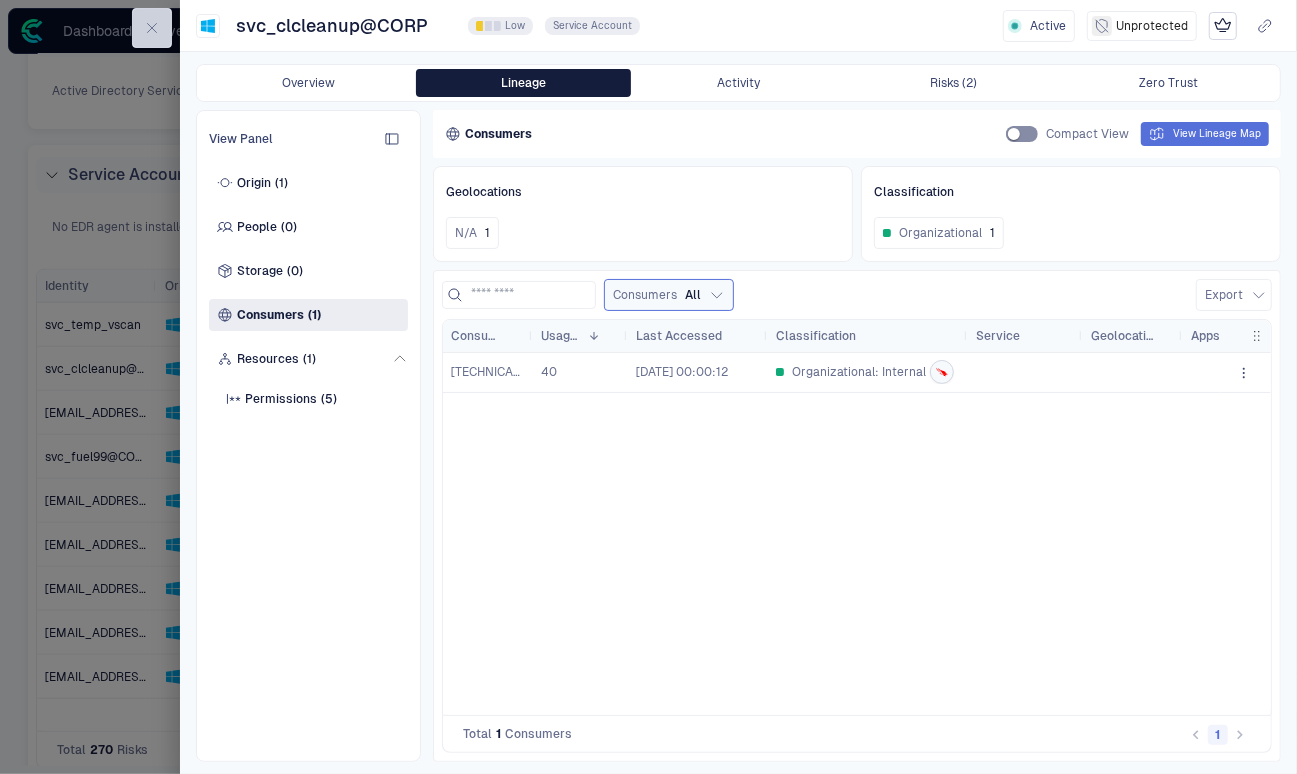 click 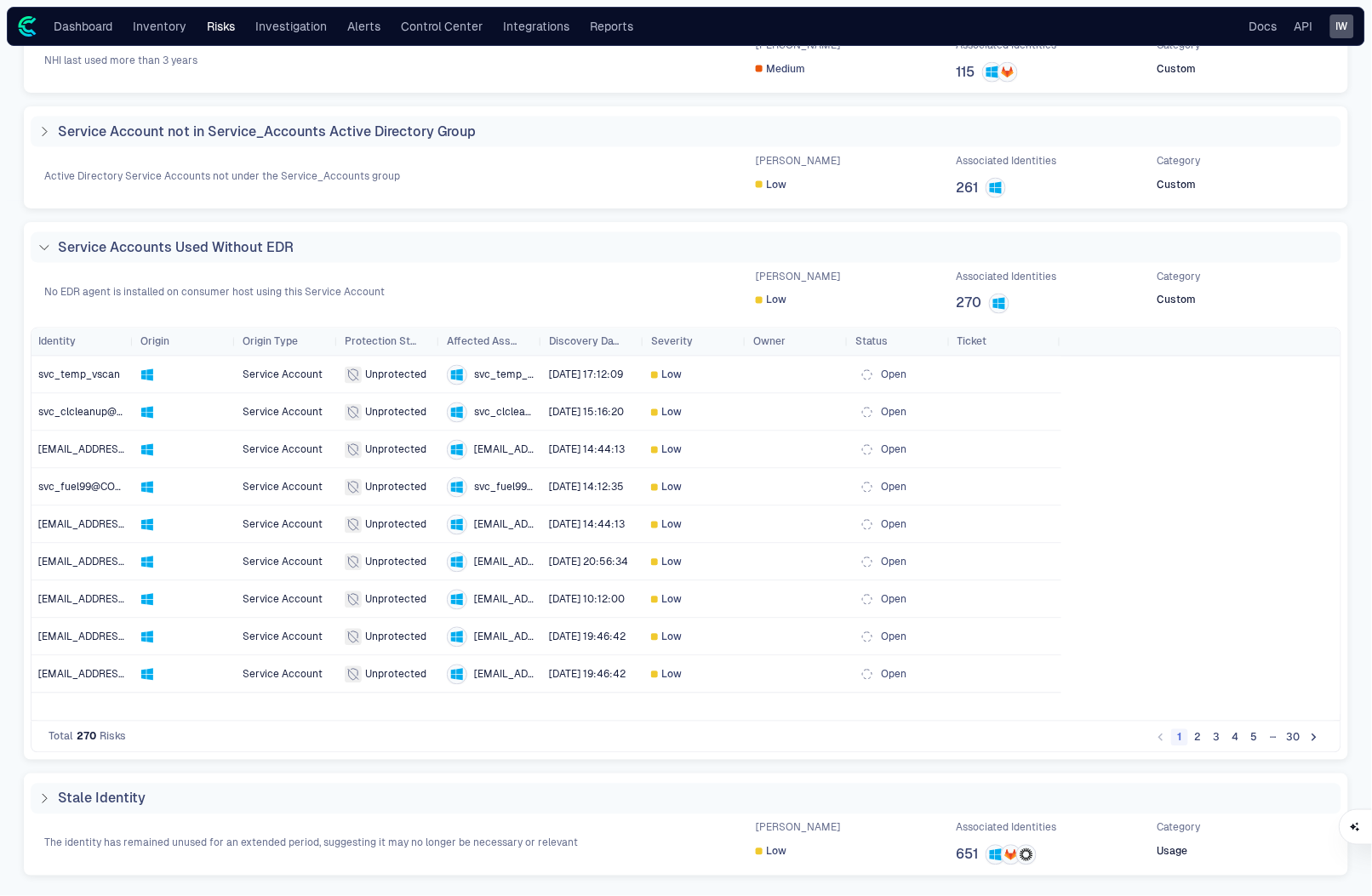 scroll, scrollTop: 689, scrollLeft: 0, axis: vertical 